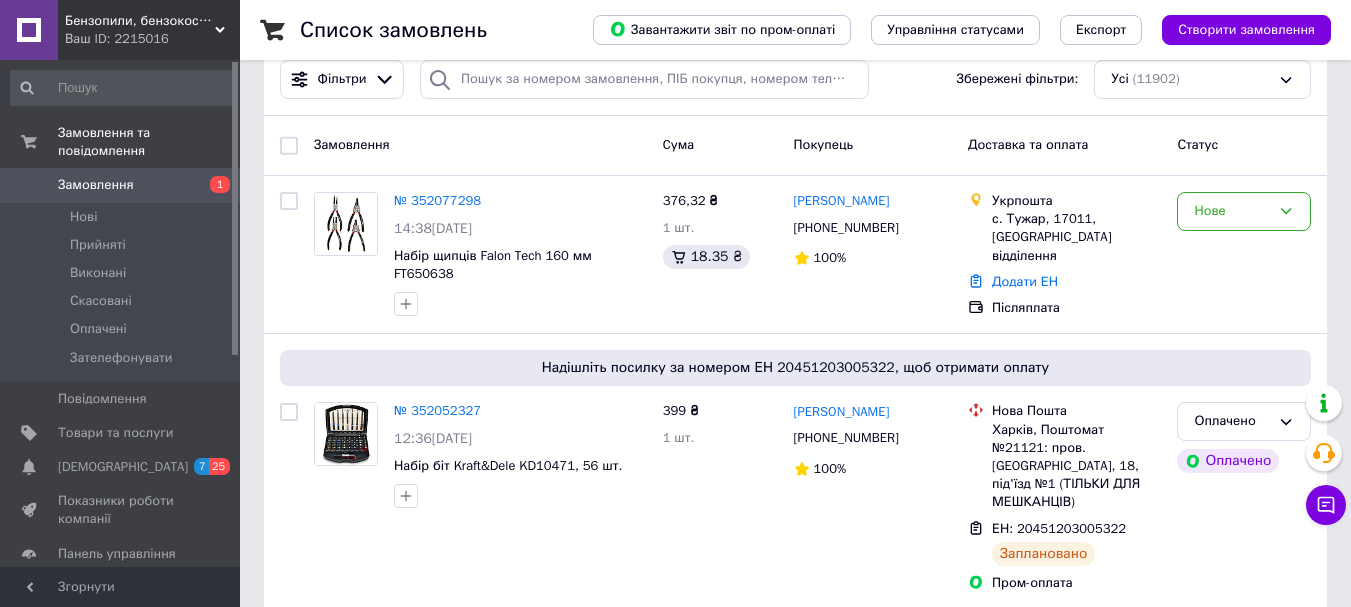 scroll, scrollTop: 200, scrollLeft: 0, axis: vertical 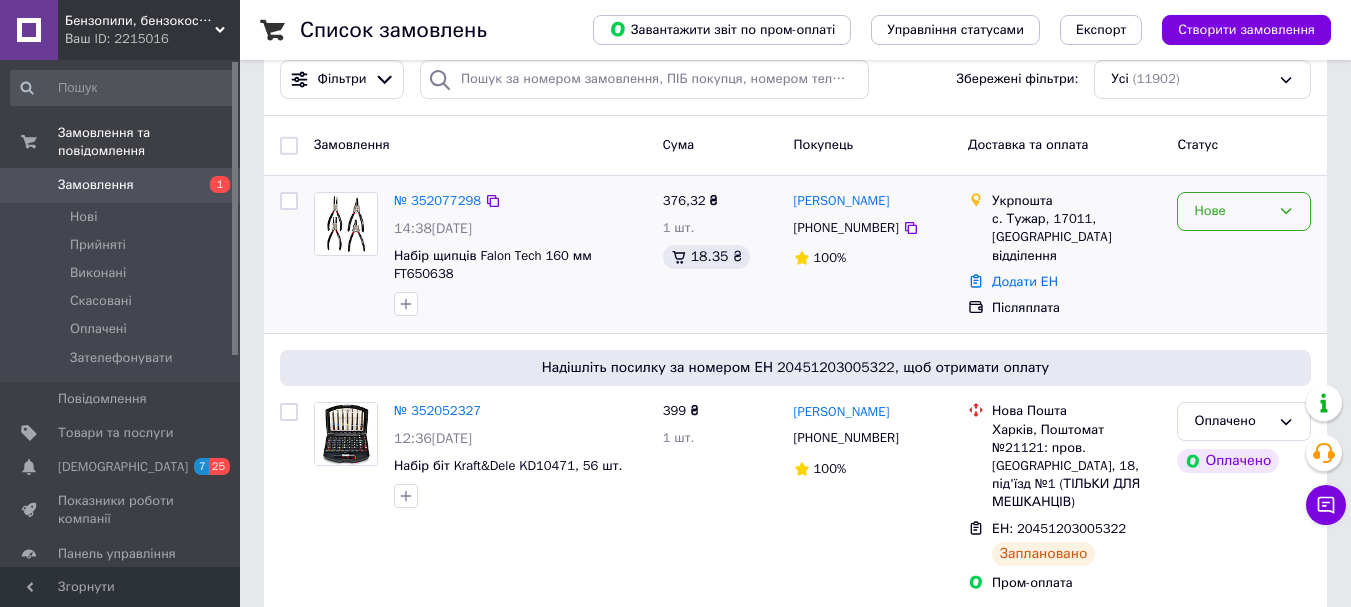 click on "Нове" at bounding box center (1244, 211) 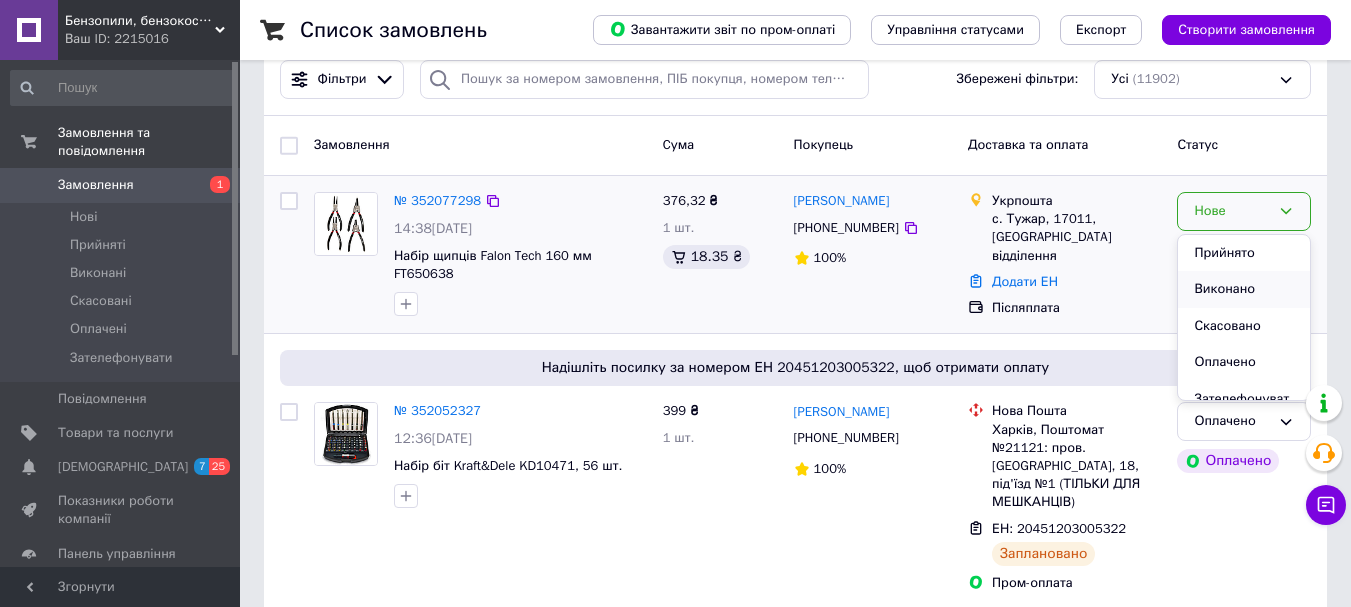 click on "Виконано" at bounding box center (1244, 289) 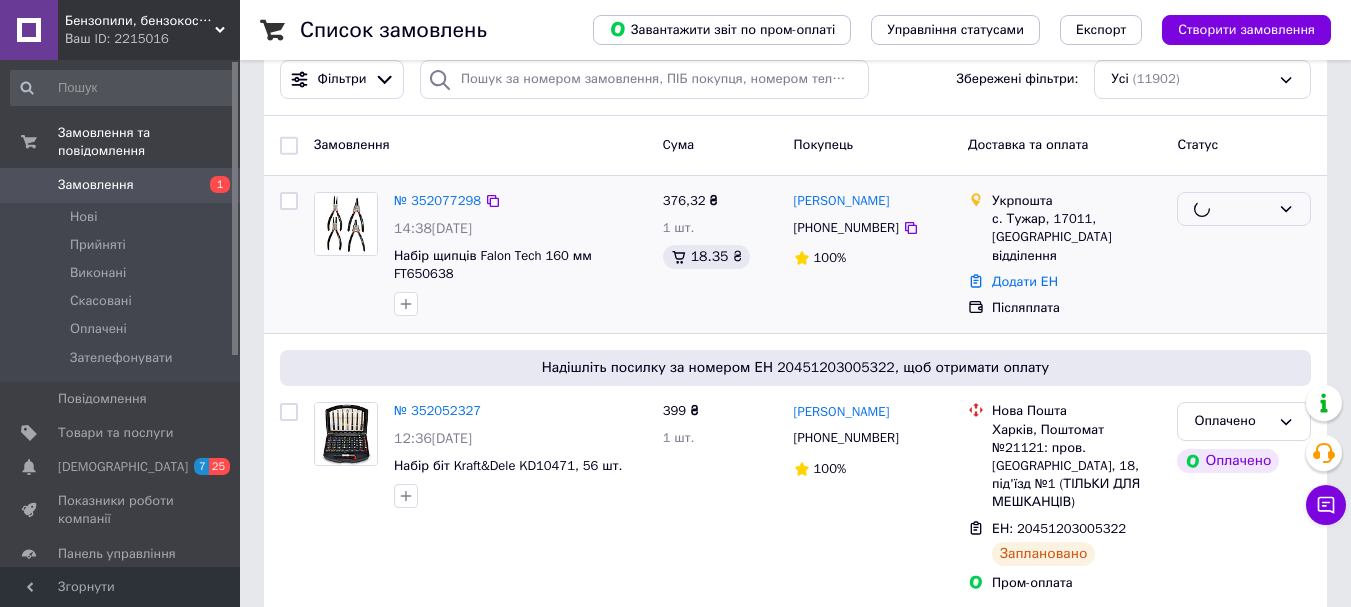 click on "Замовлення 1" at bounding box center [123, 185] 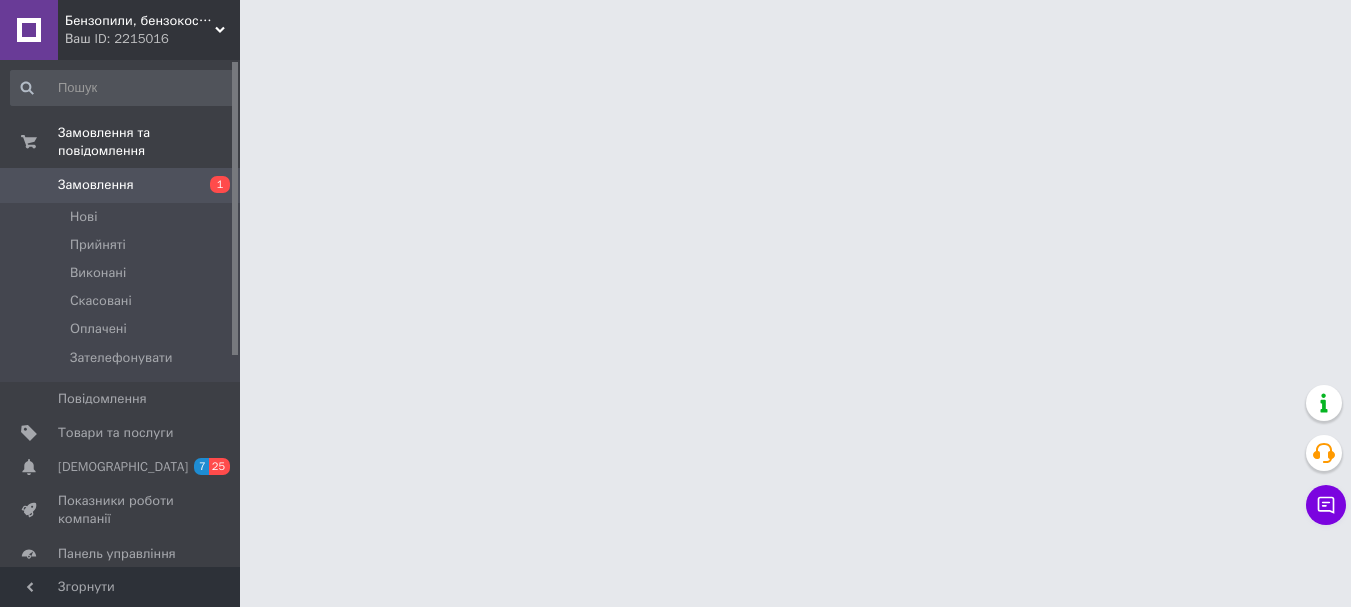 scroll, scrollTop: 0, scrollLeft: 0, axis: both 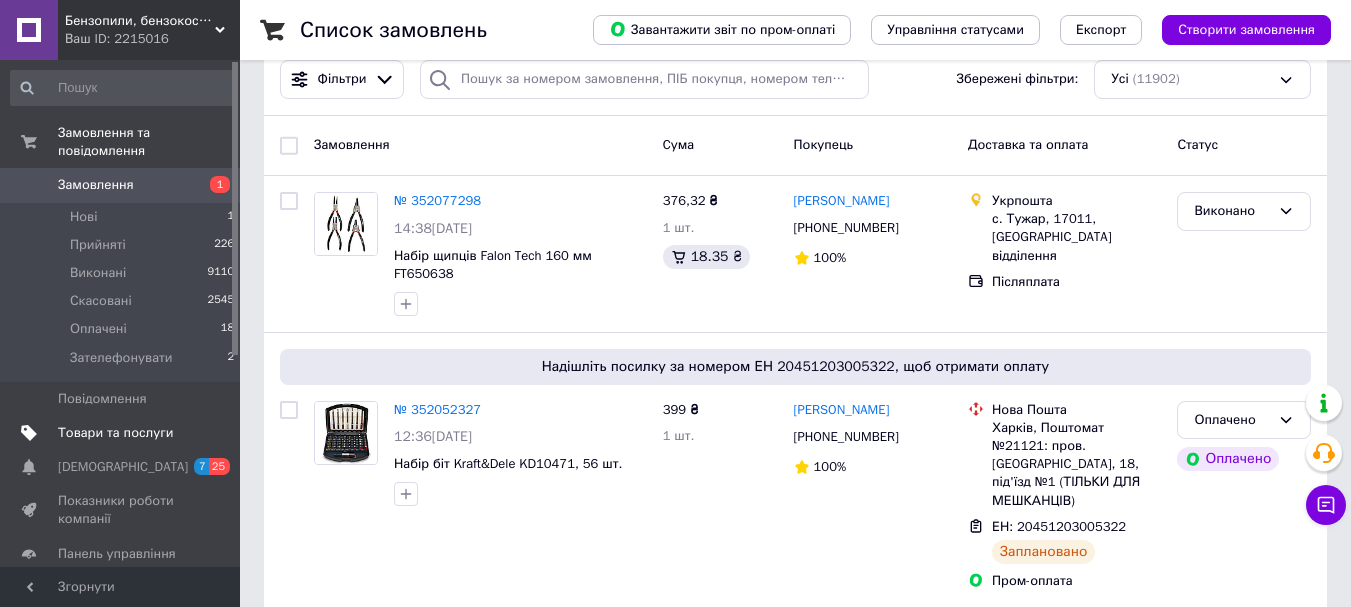 click on "Товари та послуги" at bounding box center (115, 433) 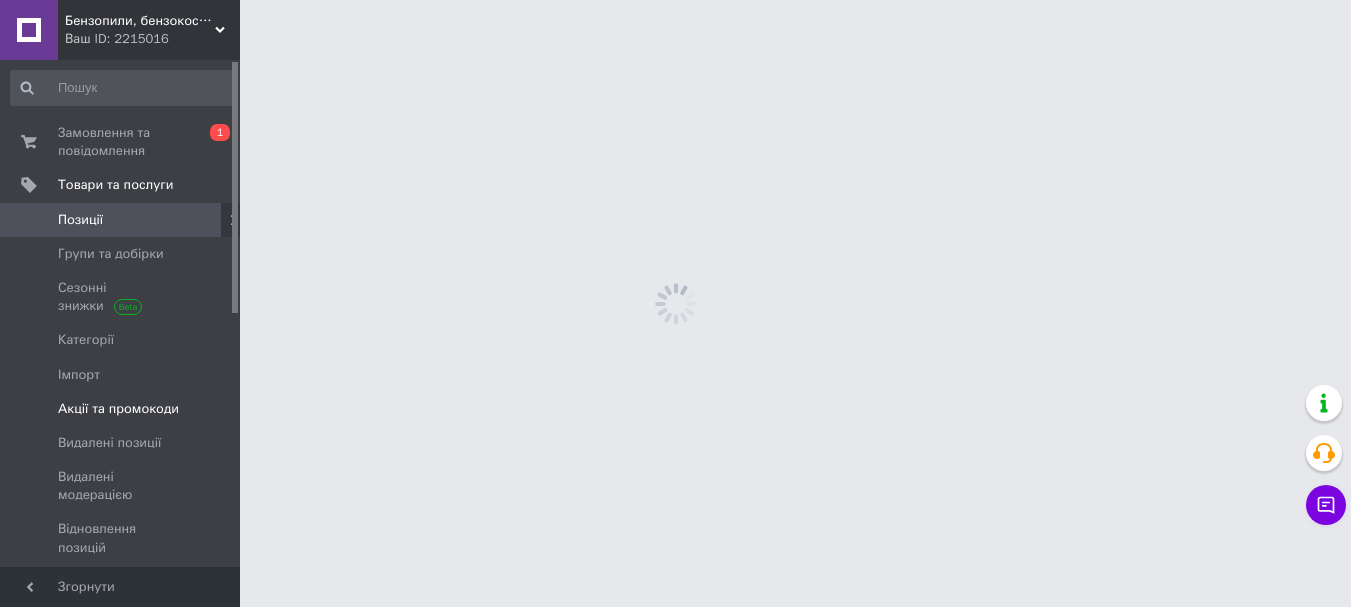 scroll, scrollTop: 0, scrollLeft: 0, axis: both 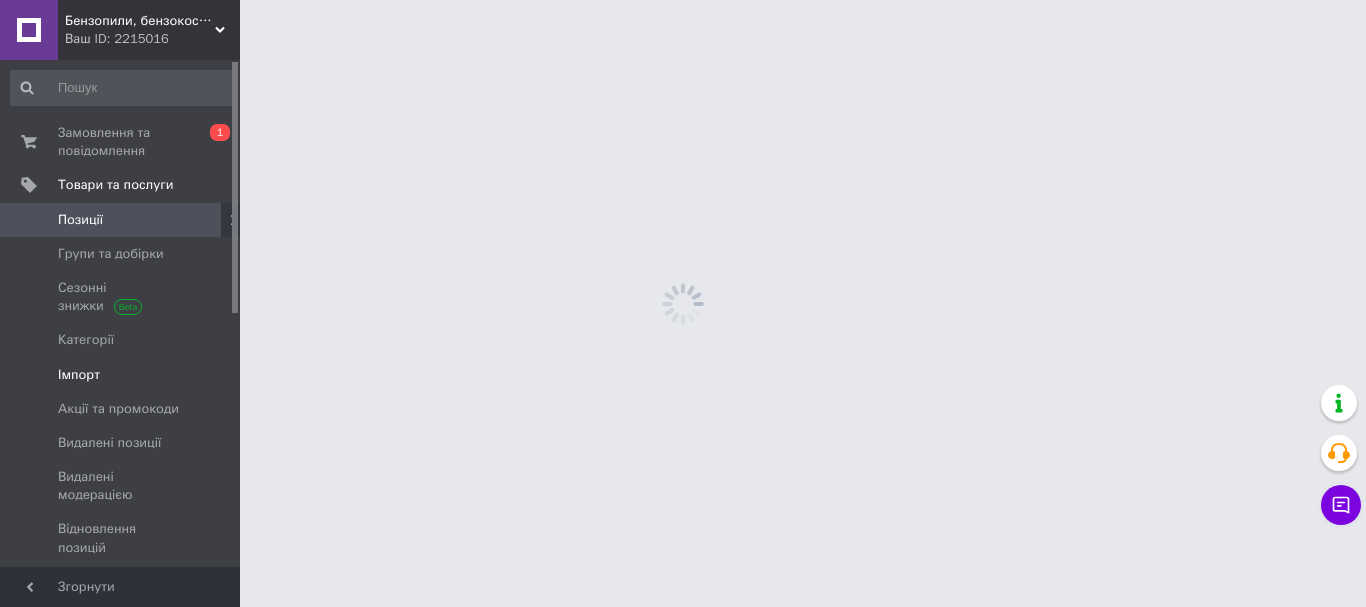 click on "Імпорт" at bounding box center [121, 375] 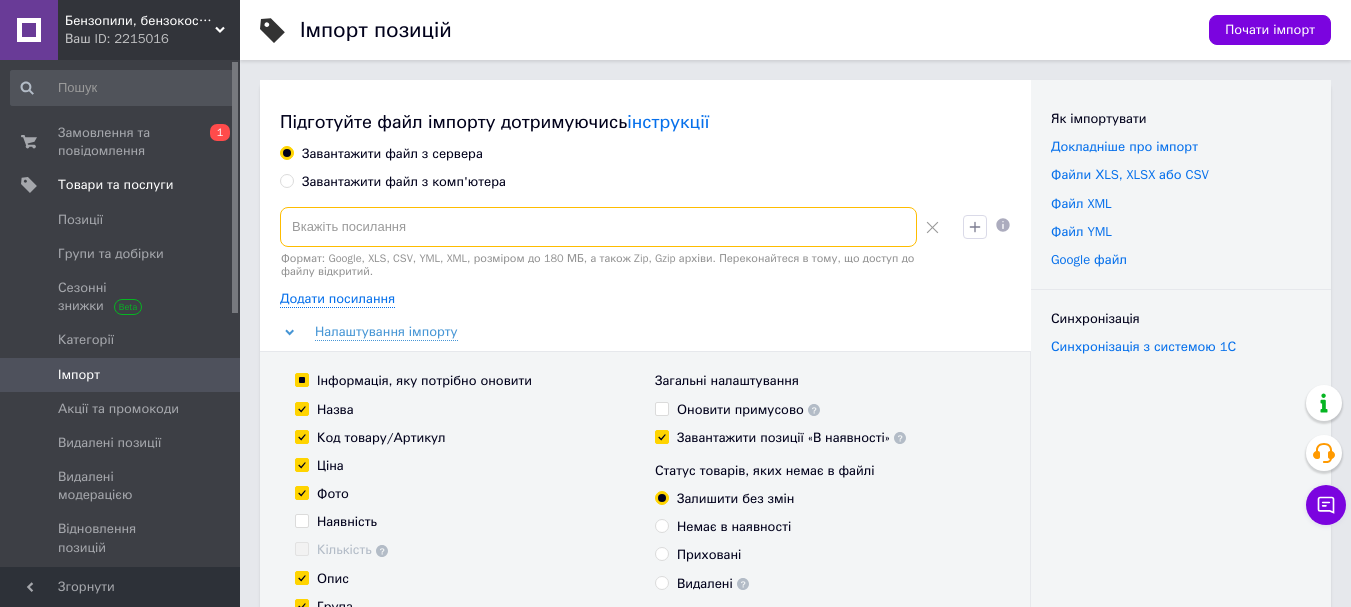 click at bounding box center (598, 227) 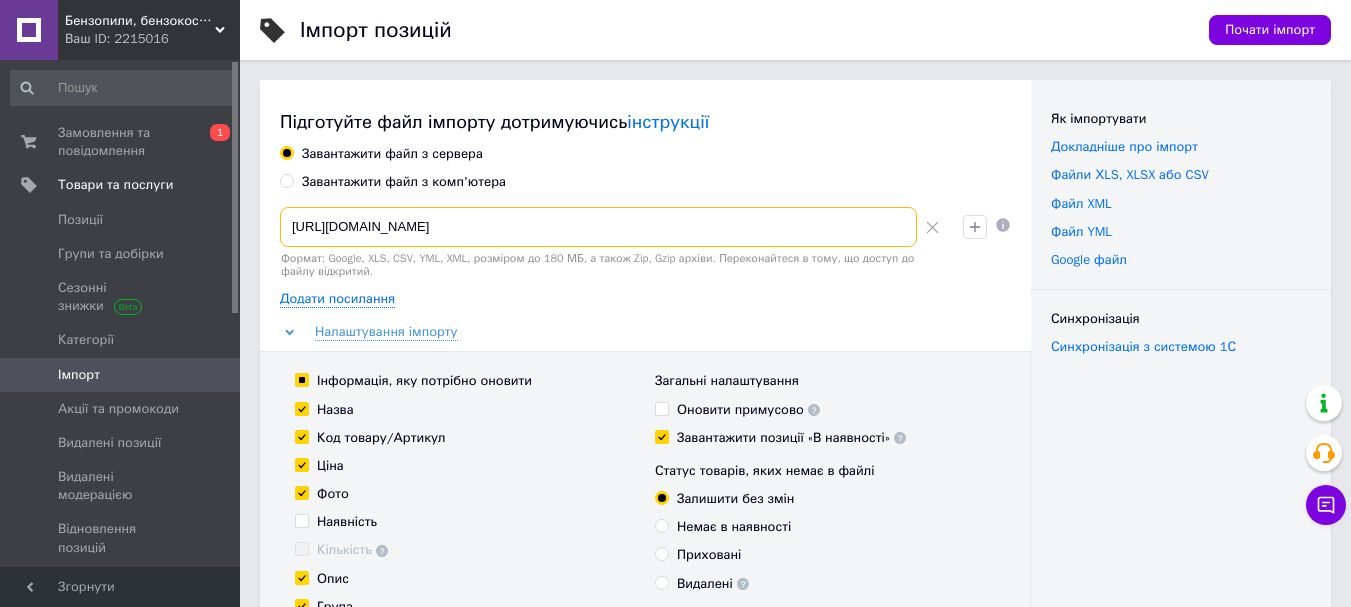 scroll, scrollTop: 0, scrollLeft: 1022, axis: horizontal 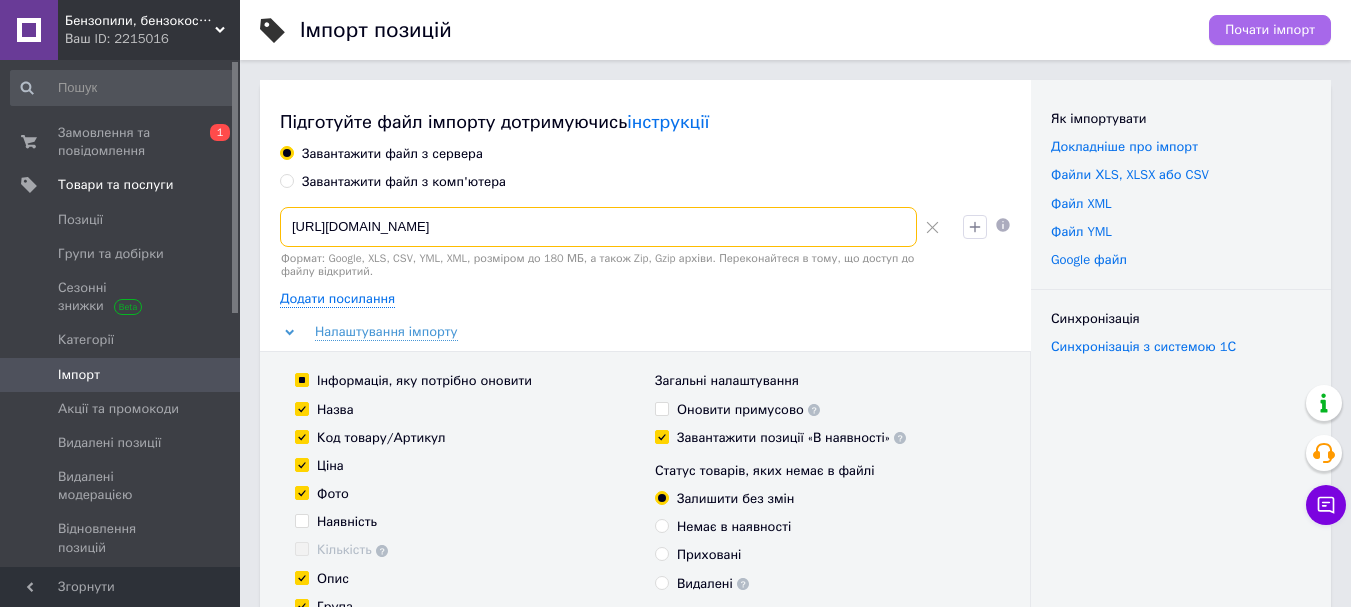 type on "[URL][DOMAIN_NAME]" 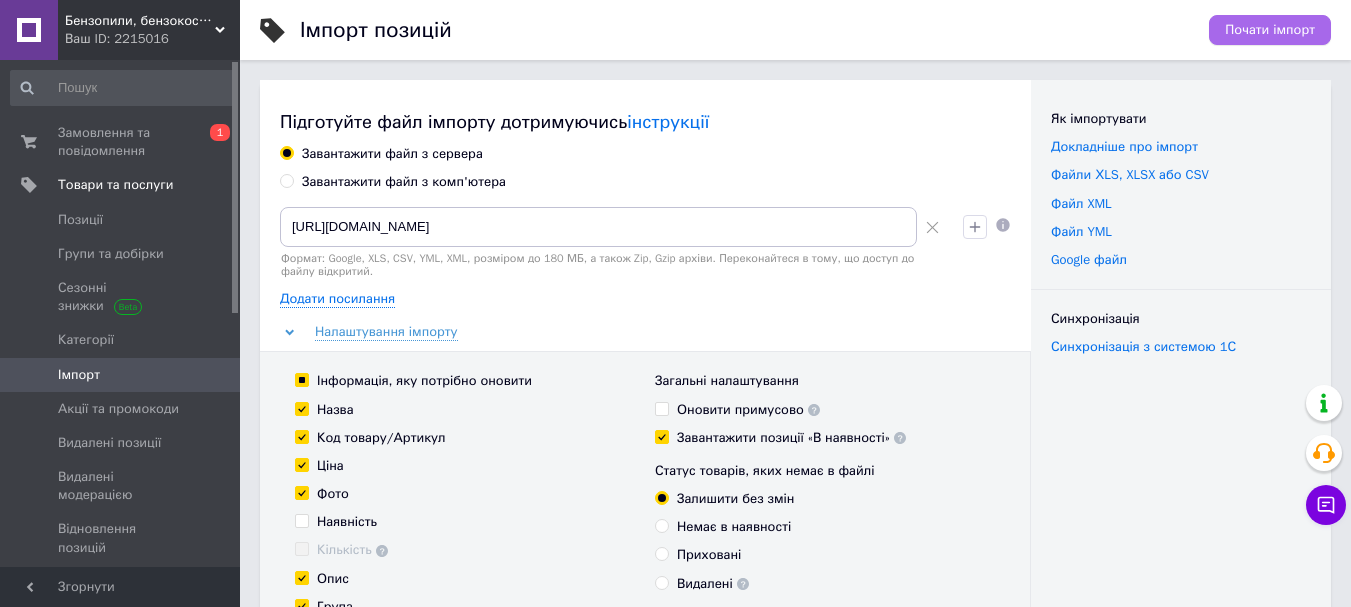 click on "Почати імпорт" at bounding box center [1270, 30] 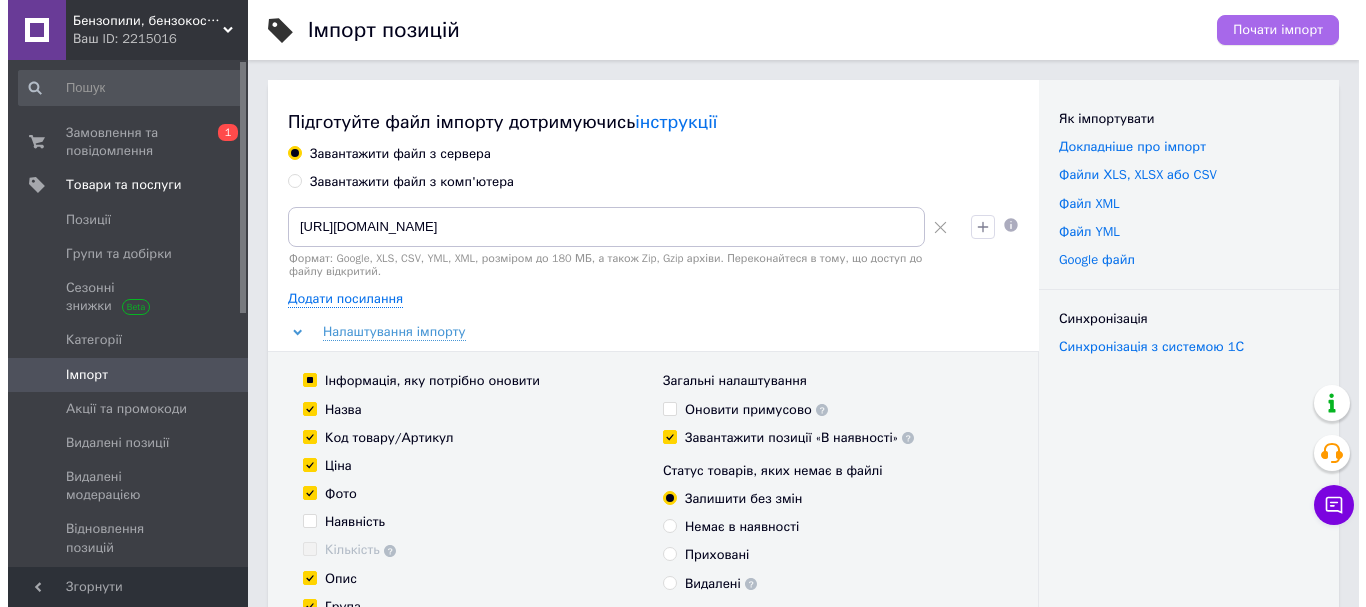 scroll, scrollTop: 0, scrollLeft: 0, axis: both 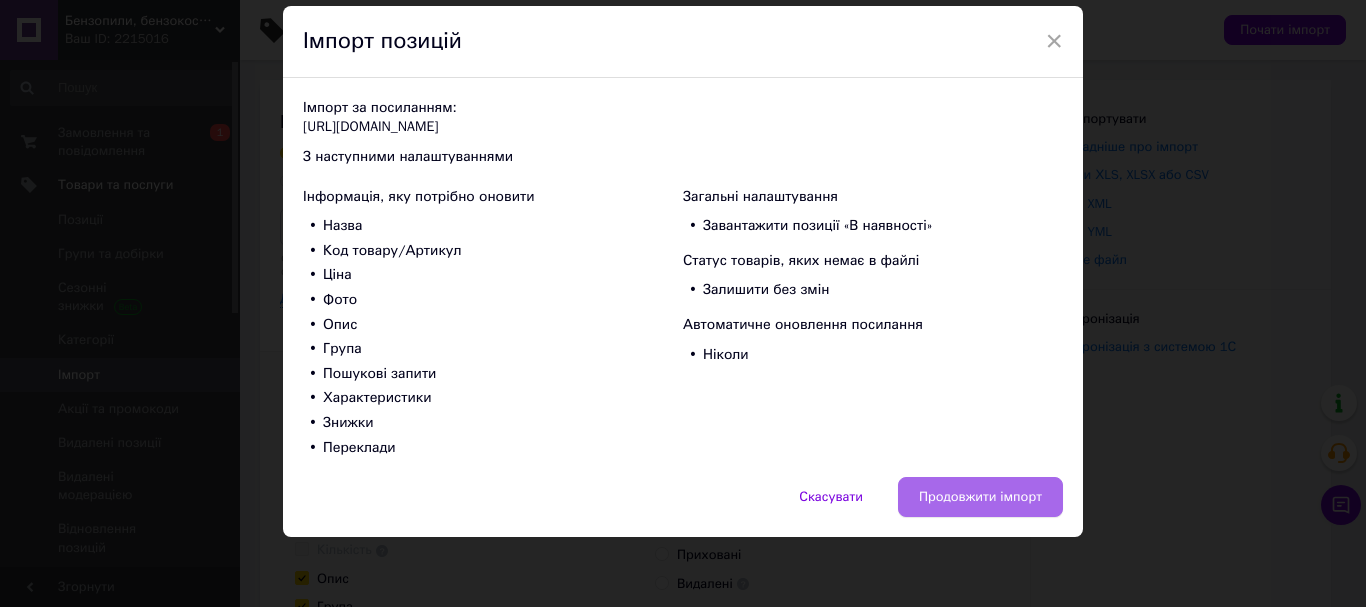 click on "Продовжити імпорт" at bounding box center [980, 497] 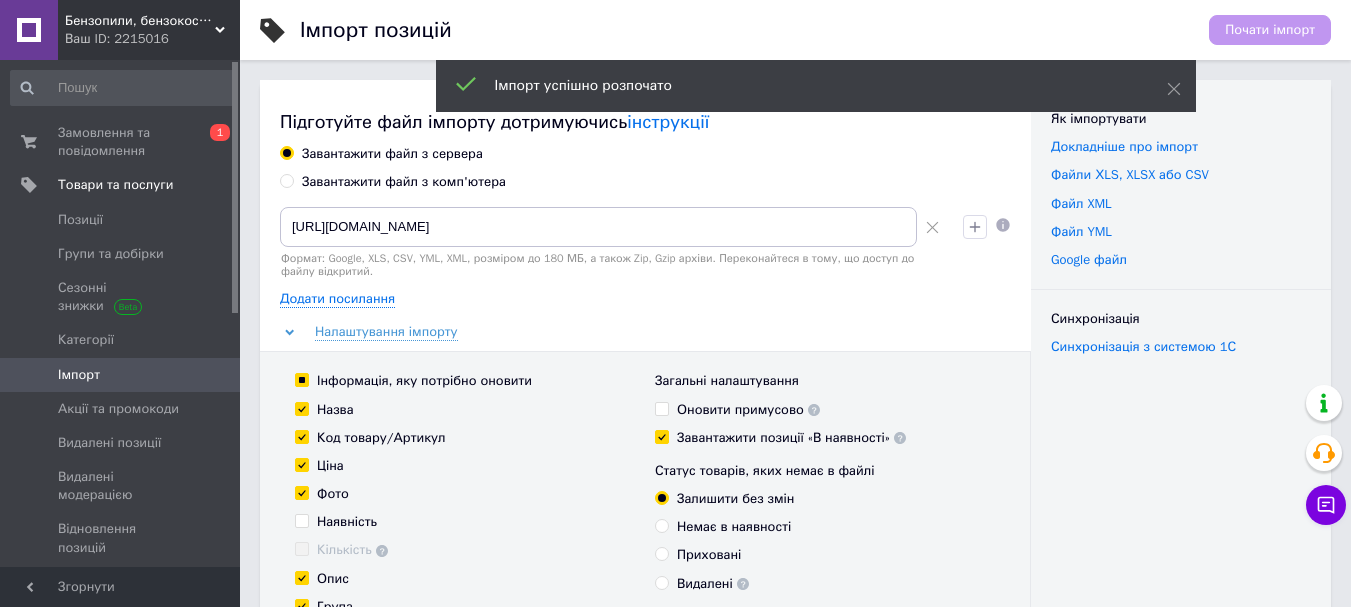 click on "Ваш ID: 2215016" at bounding box center [152, 39] 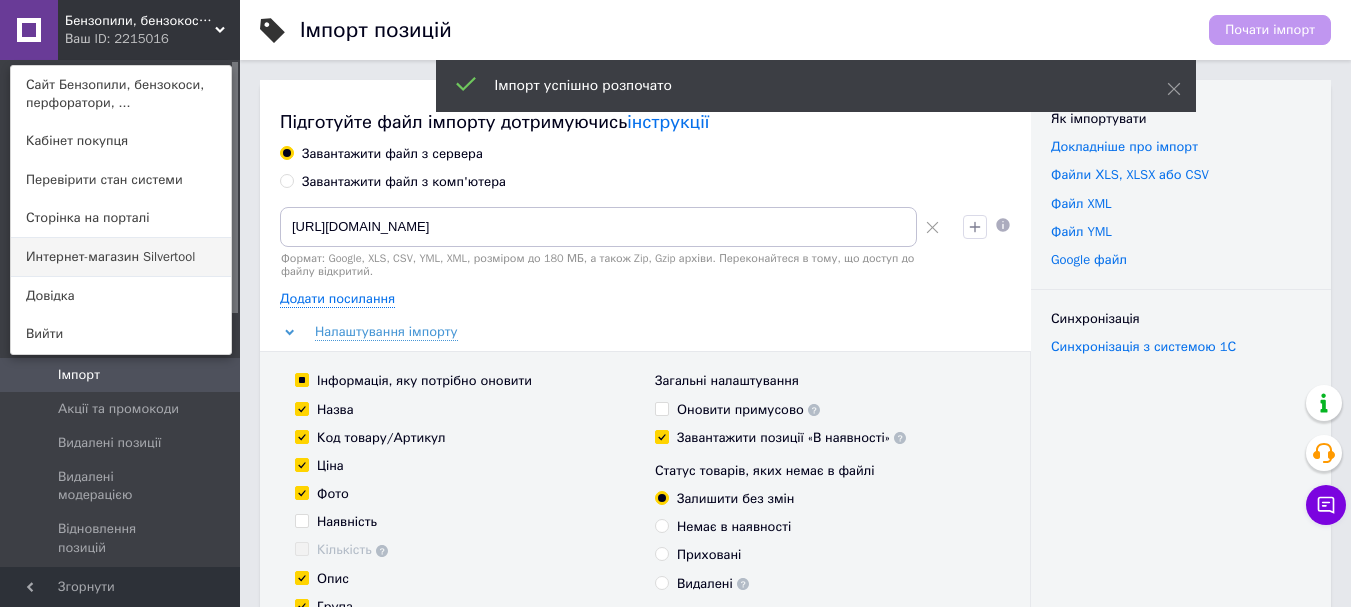 click on "Интернет-магазин Silvertool" at bounding box center [121, 257] 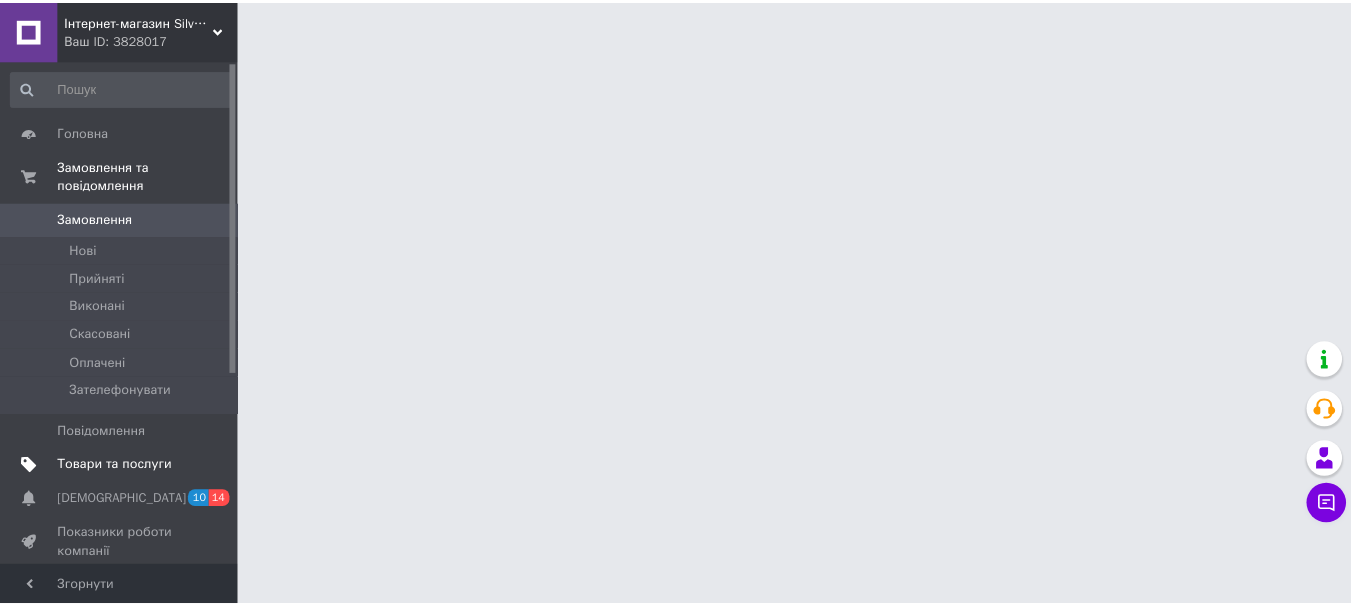 scroll, scrollTop: 0, scrollLeft: 0, axis: both 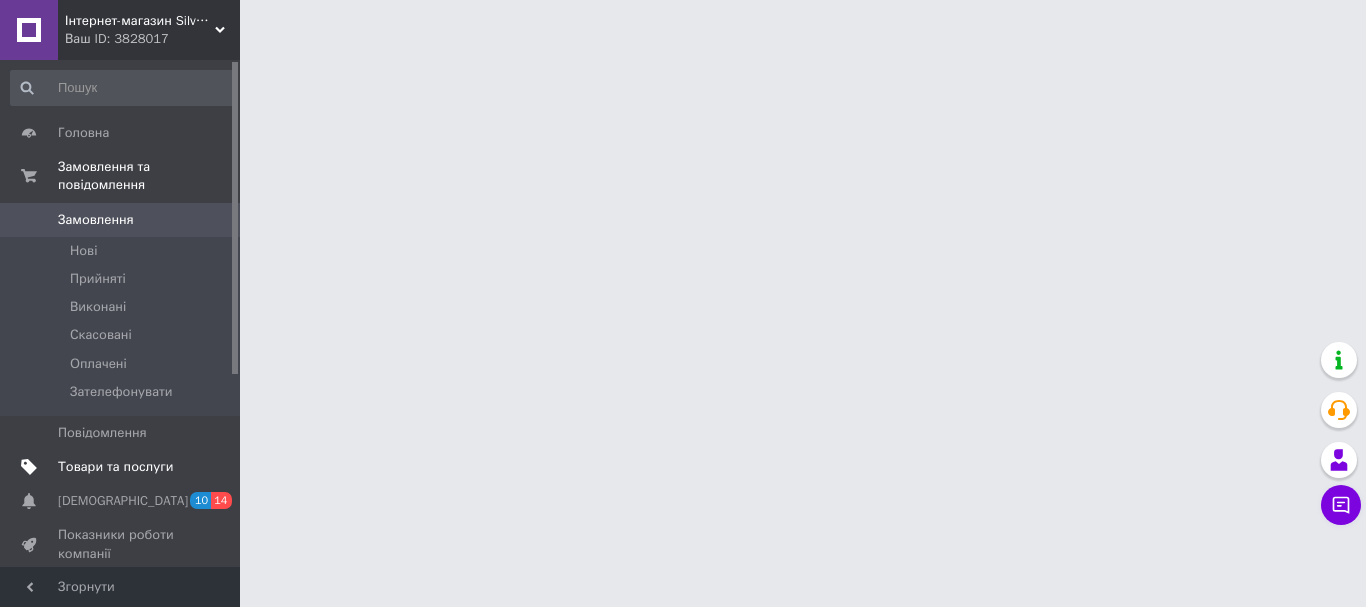 click on "Товари та послуги" at bounding box center [115, 467] 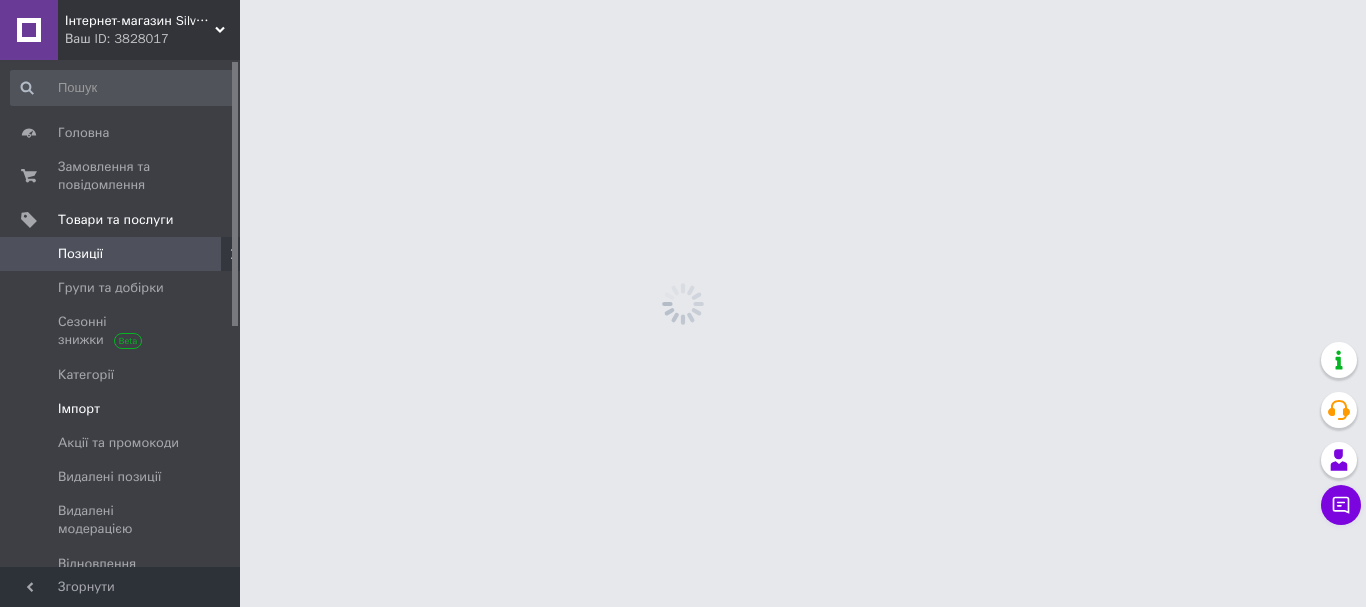 click on "Імпорт" at bounding box center (121, 409) 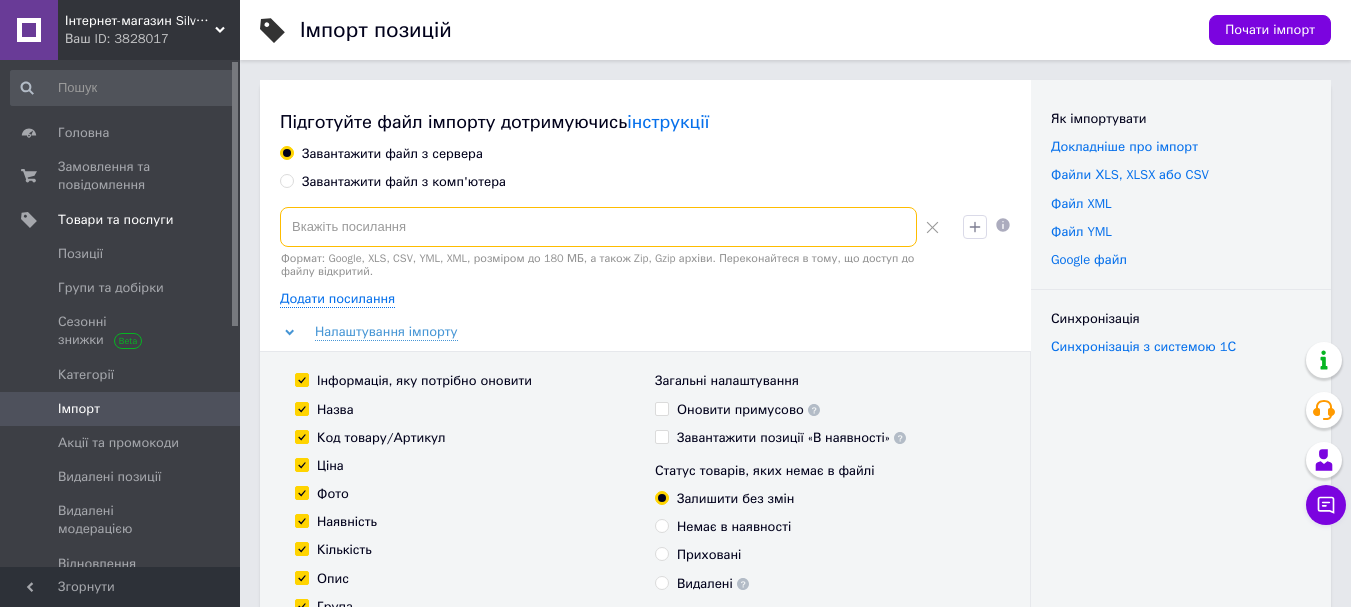 click at bounding box center [598, 227] 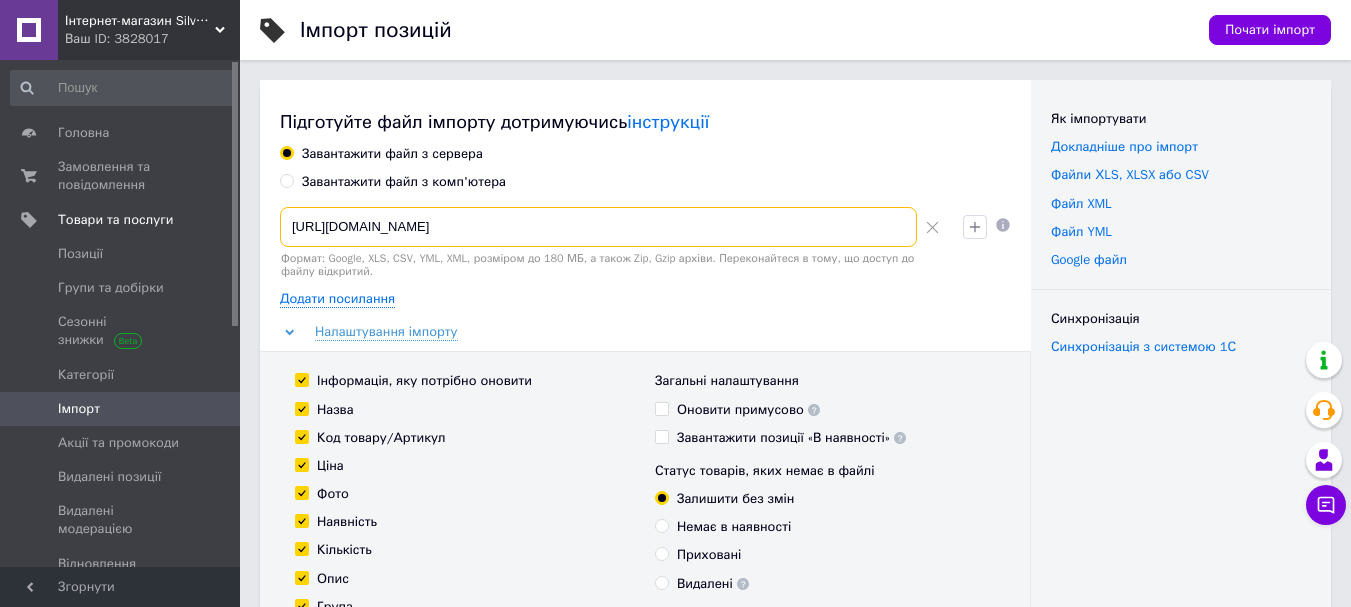 scroll, scrollTop: 0, scrollLeft: 1022, axis: horizontal 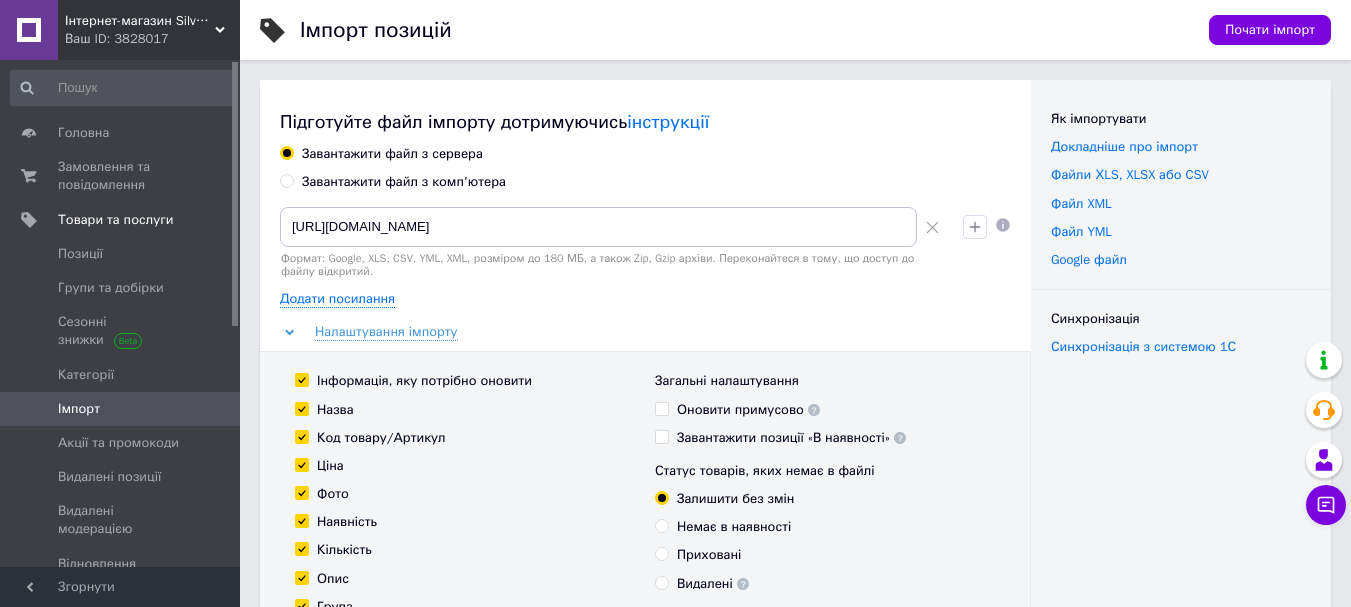 click on "Завантажити файл з сервера" at bounding box center [645, 154] 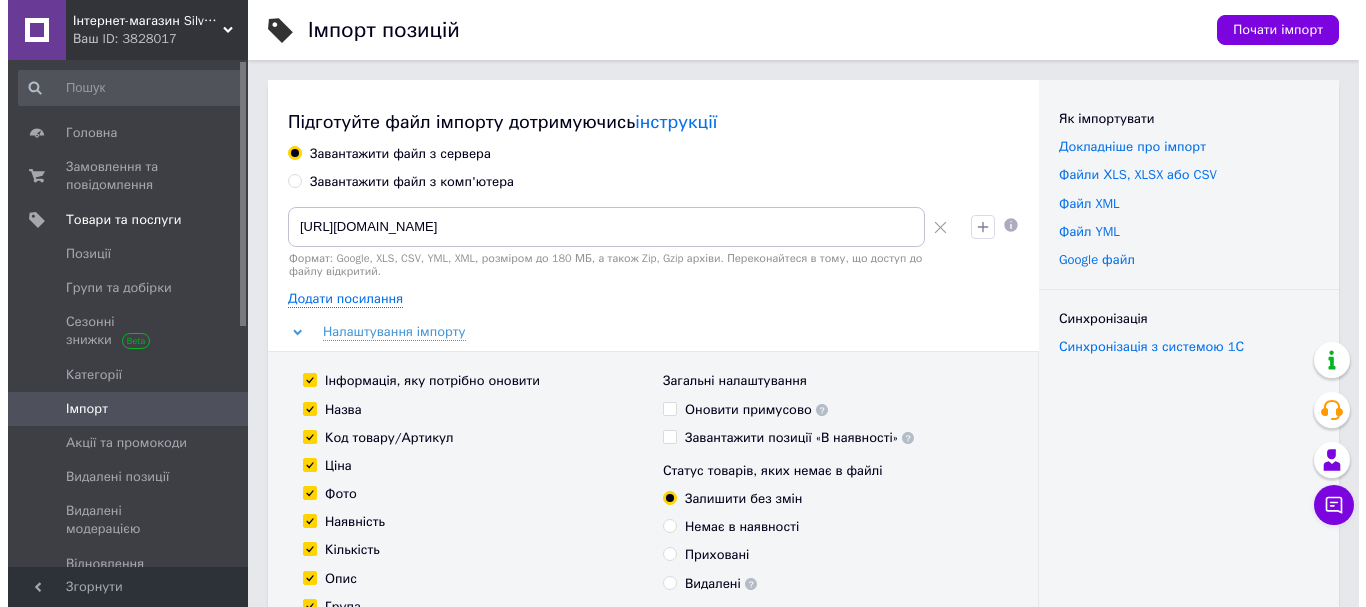 scroll, scrollTop: 0, scrollLeft: 0, axis: both 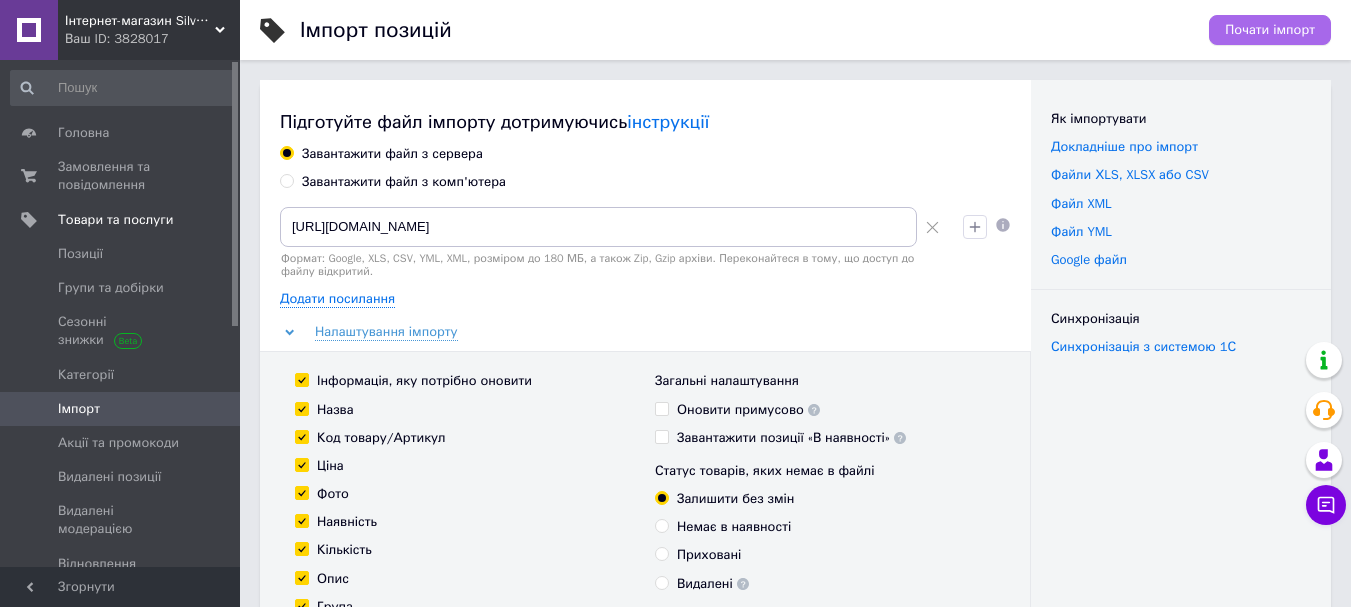 click on "Почати імпорт" at bounding box center (1270, 30) 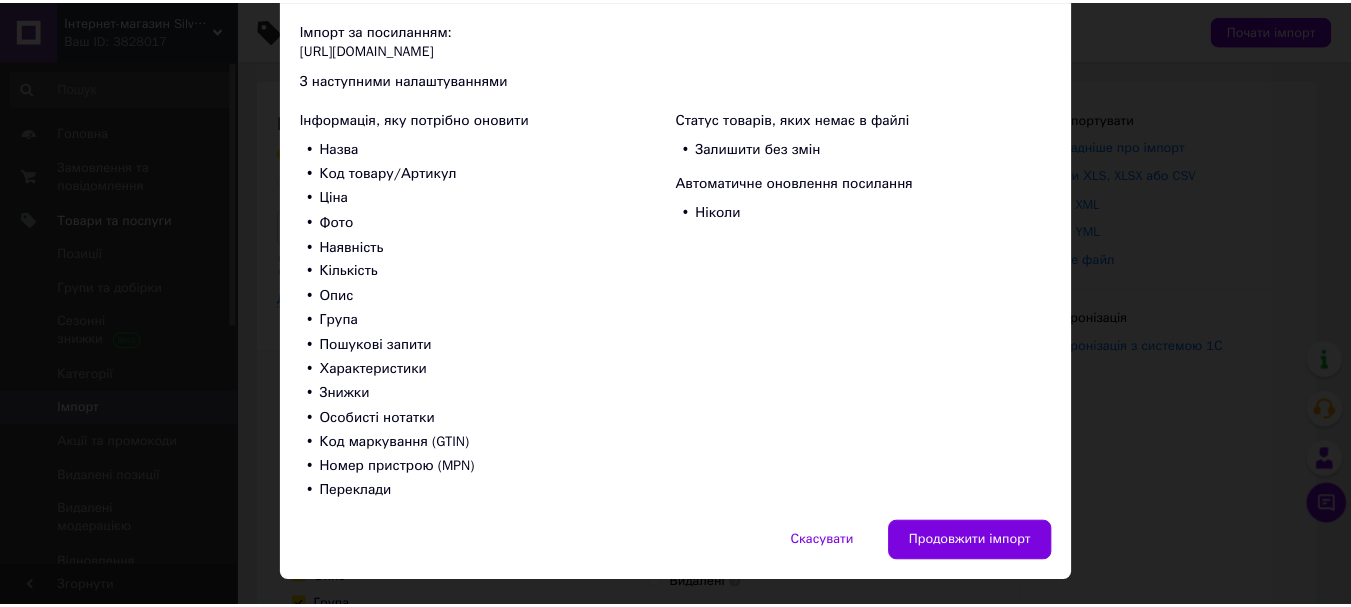 scroll, scrollTop: 187, scrollLeft: 0, axis: vertical 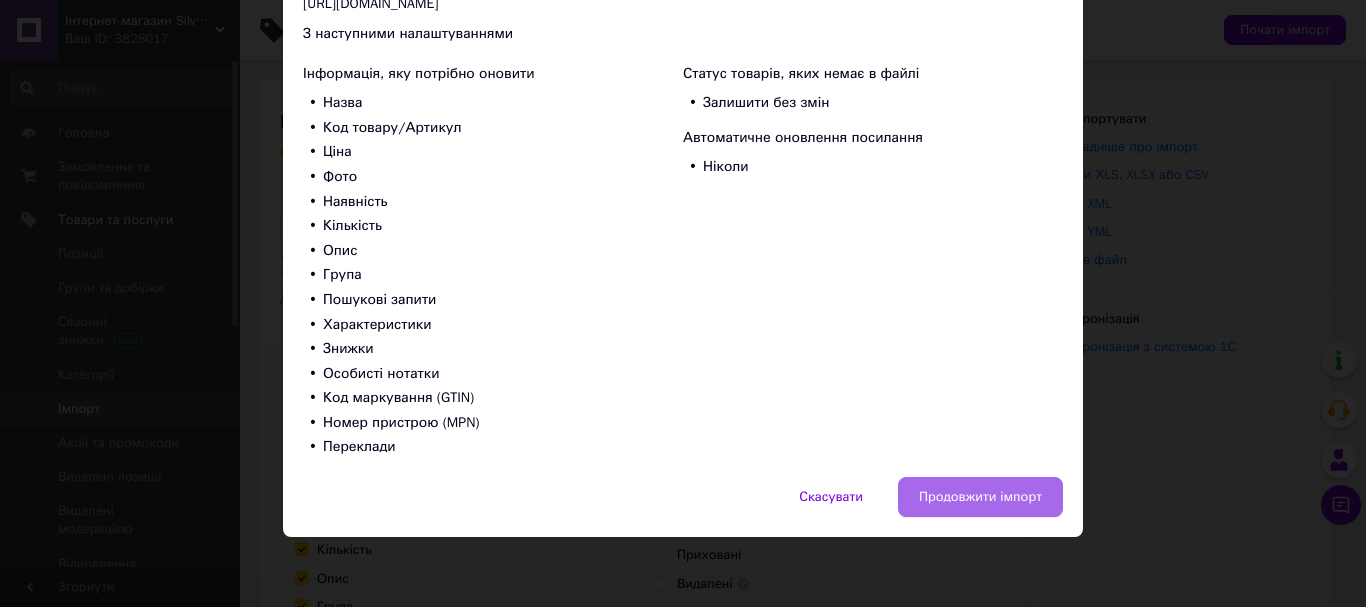 click on "Продовжити імпорт" at bounding box center [980, 497] 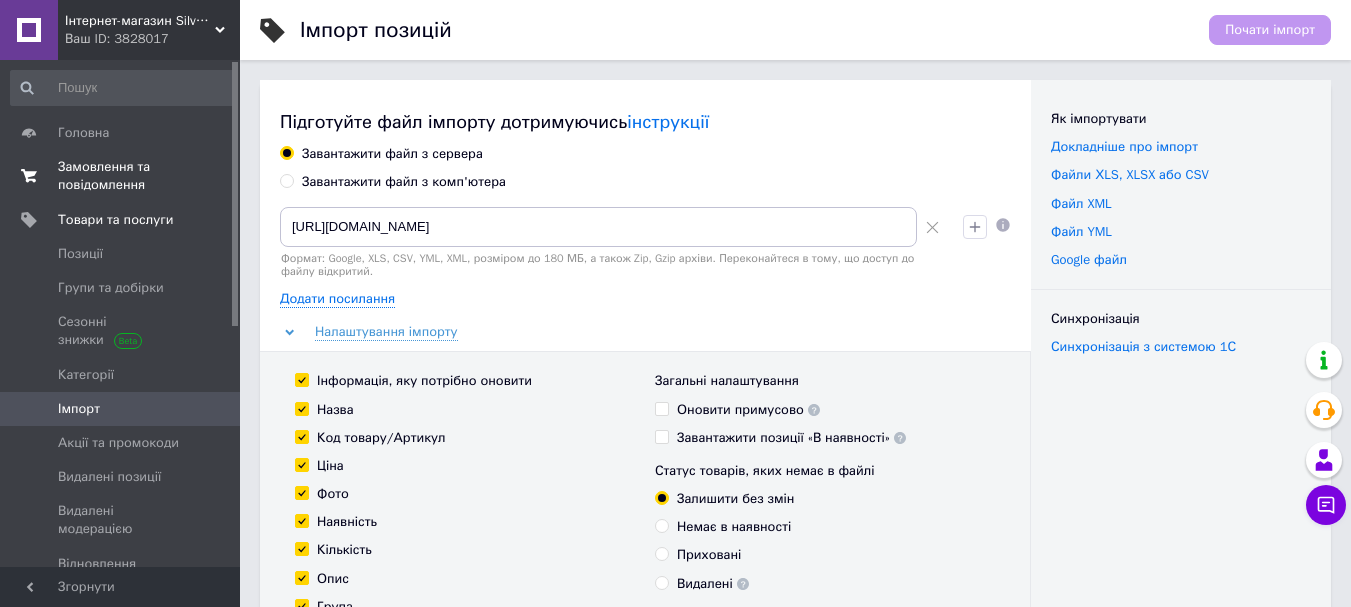 click on "Замовлення та повідомлення" at bounding box center [121, 176] 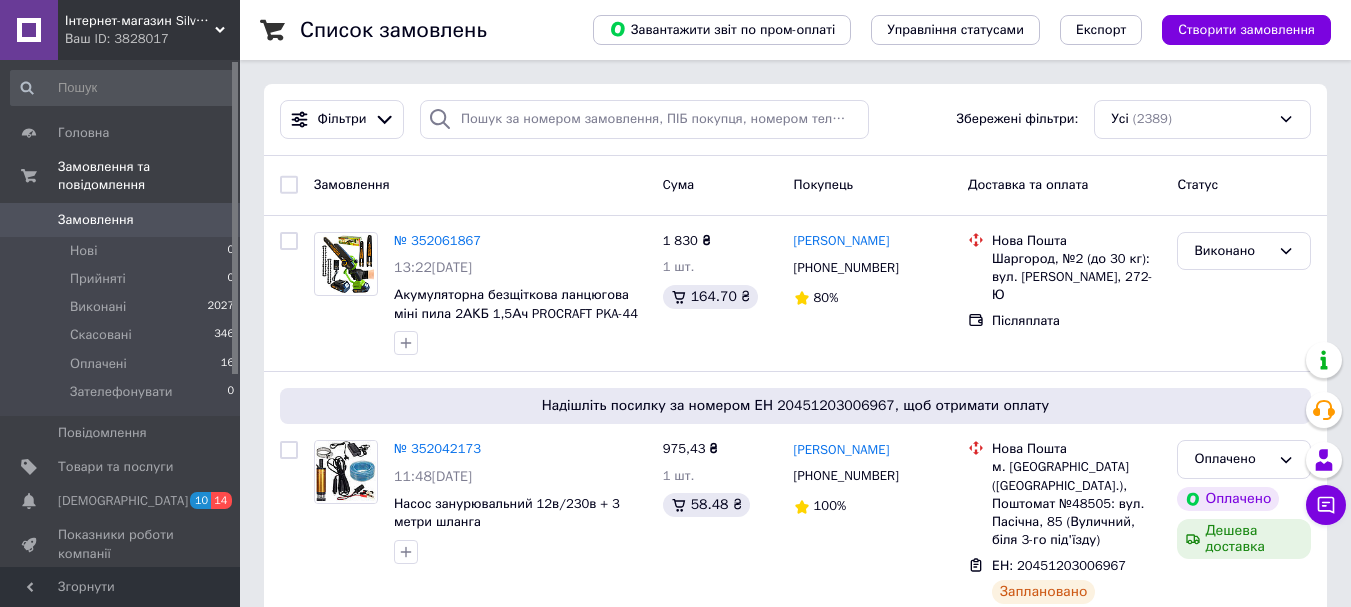 click on "Замовлення 0" at bounding box center (123, 220) 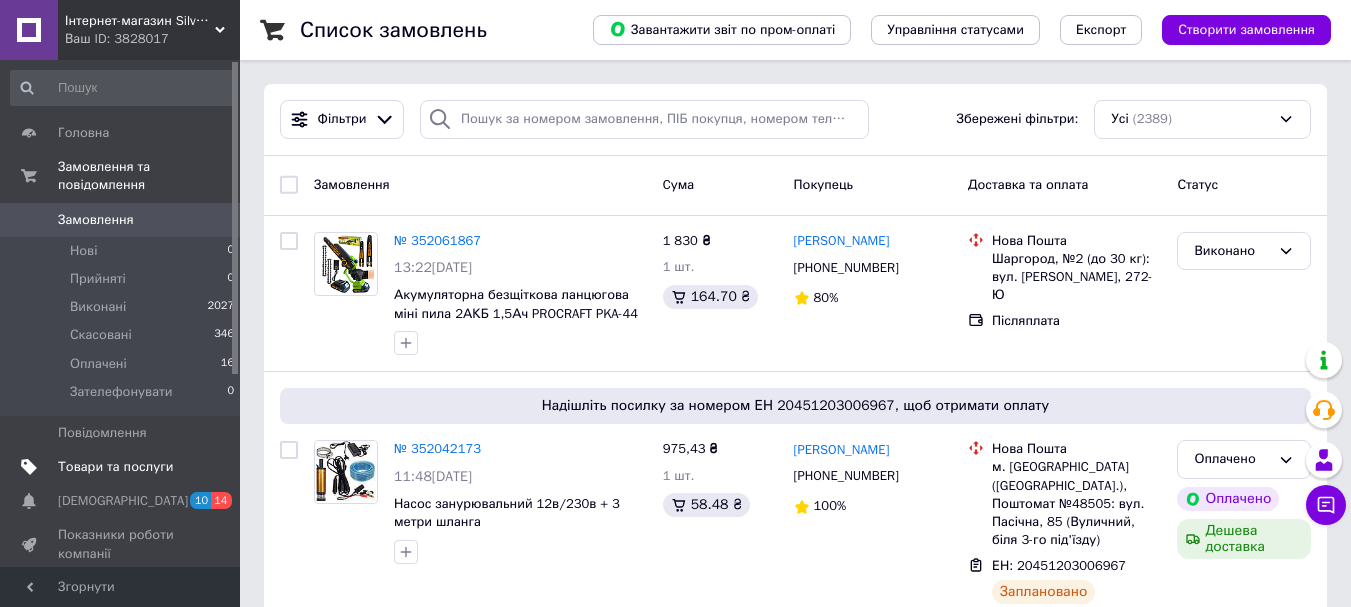 click on "Товари та послуги" at bounding box center [123, 467] 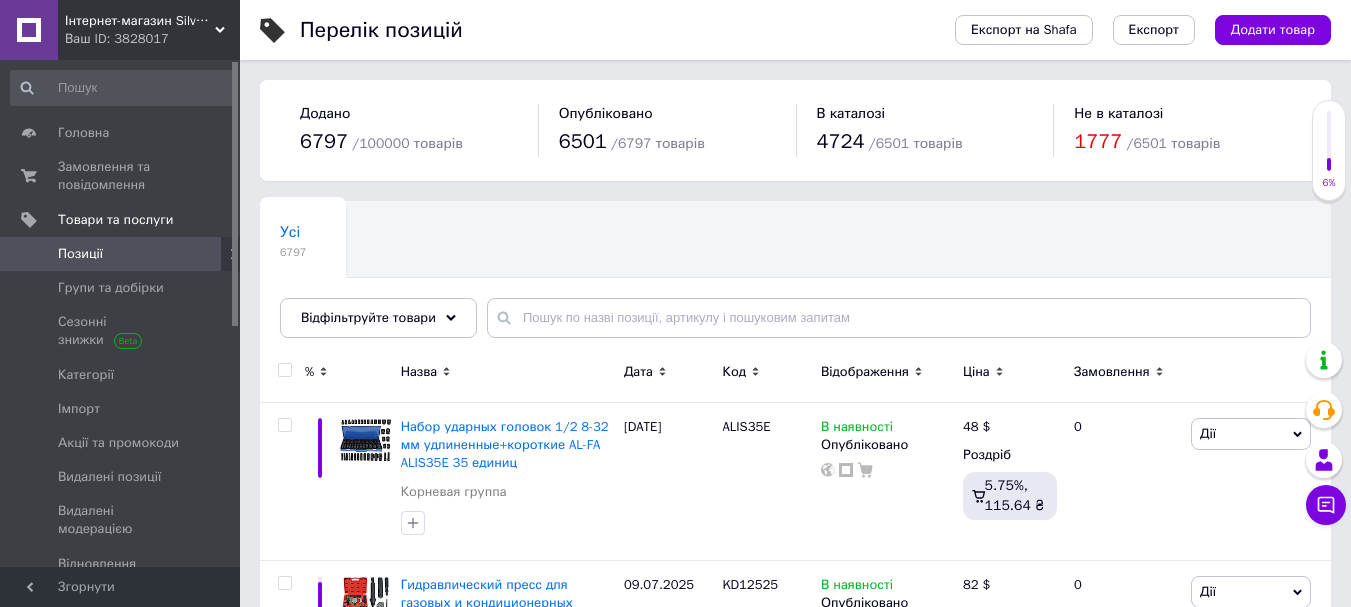 click on "Відображення" at bounding box center (865, 372) 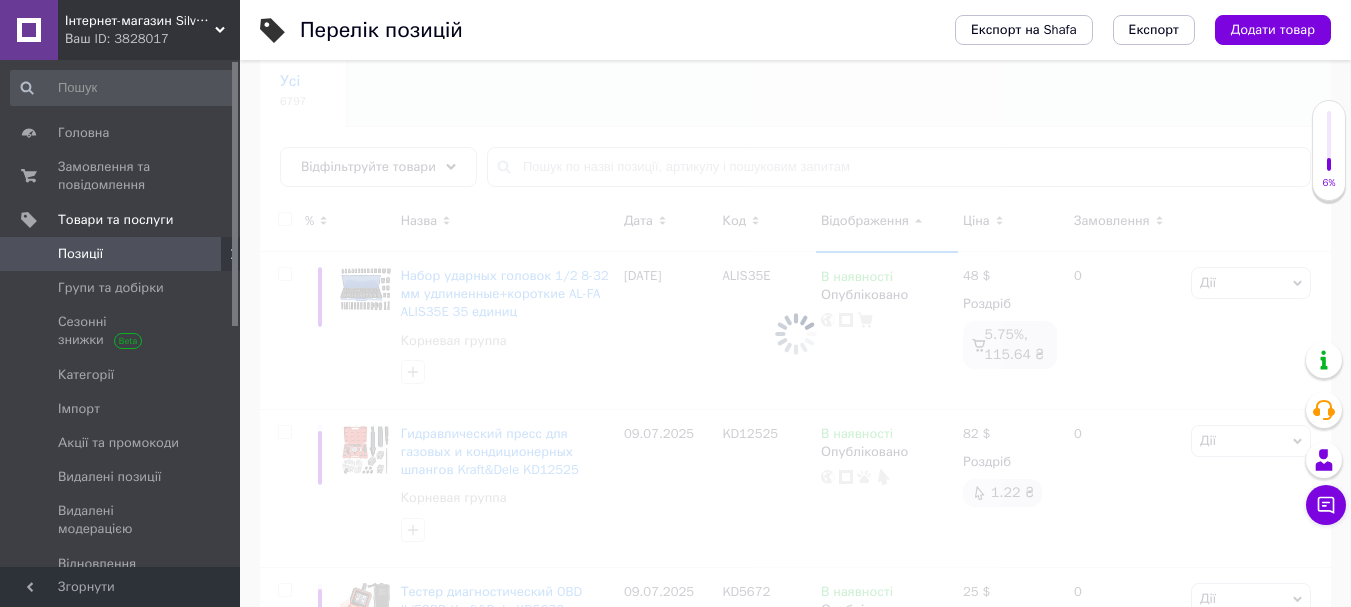 scroll, scrollTop: 400, scrollLeft: 0, axis: vertical 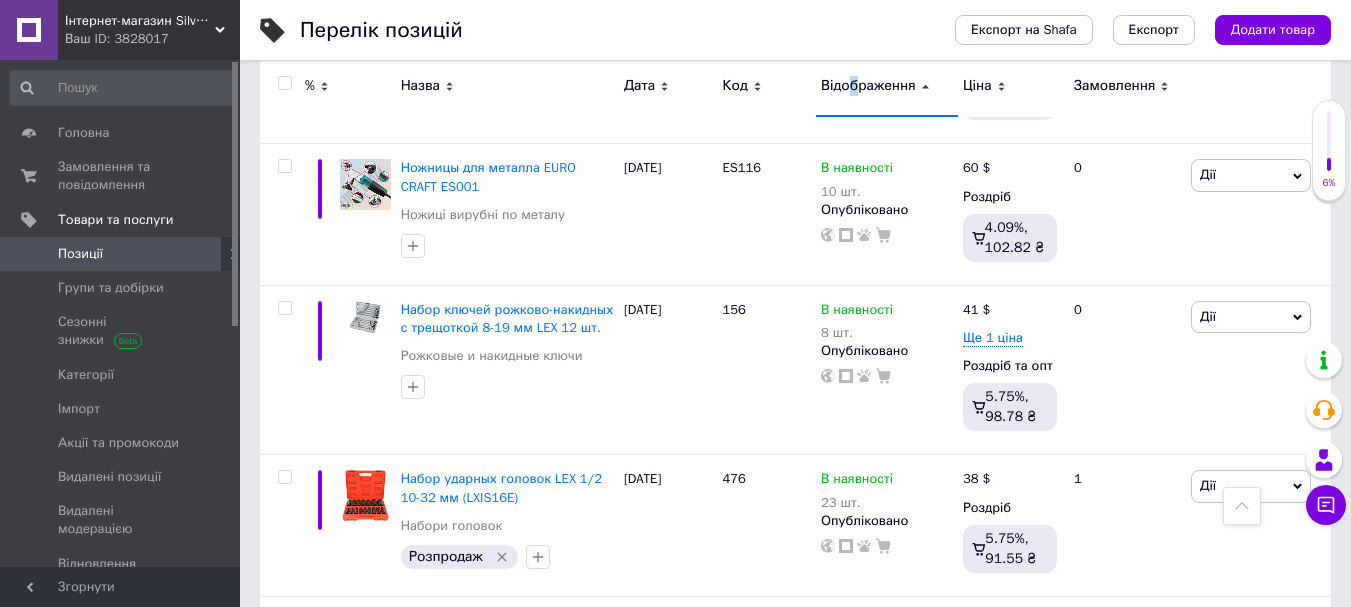 click on "Відображення" at bounding box center [868, 86] 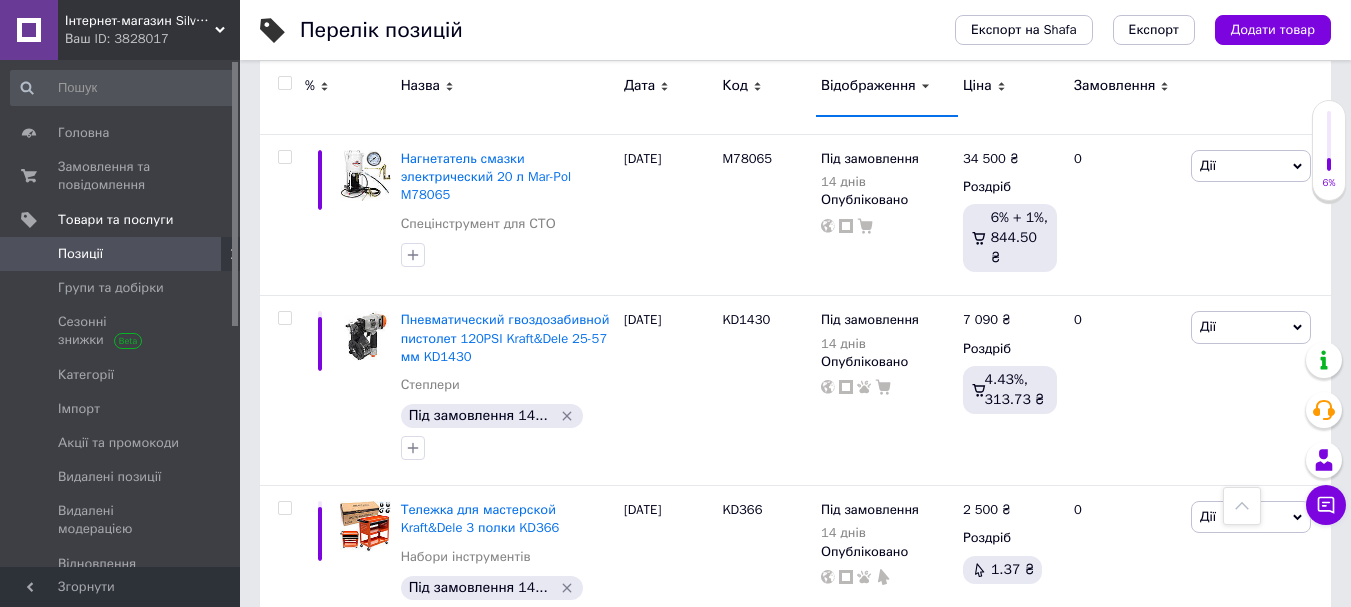 scroll, scrollTop: 2400, scrollLeft: 0, axis: vertical 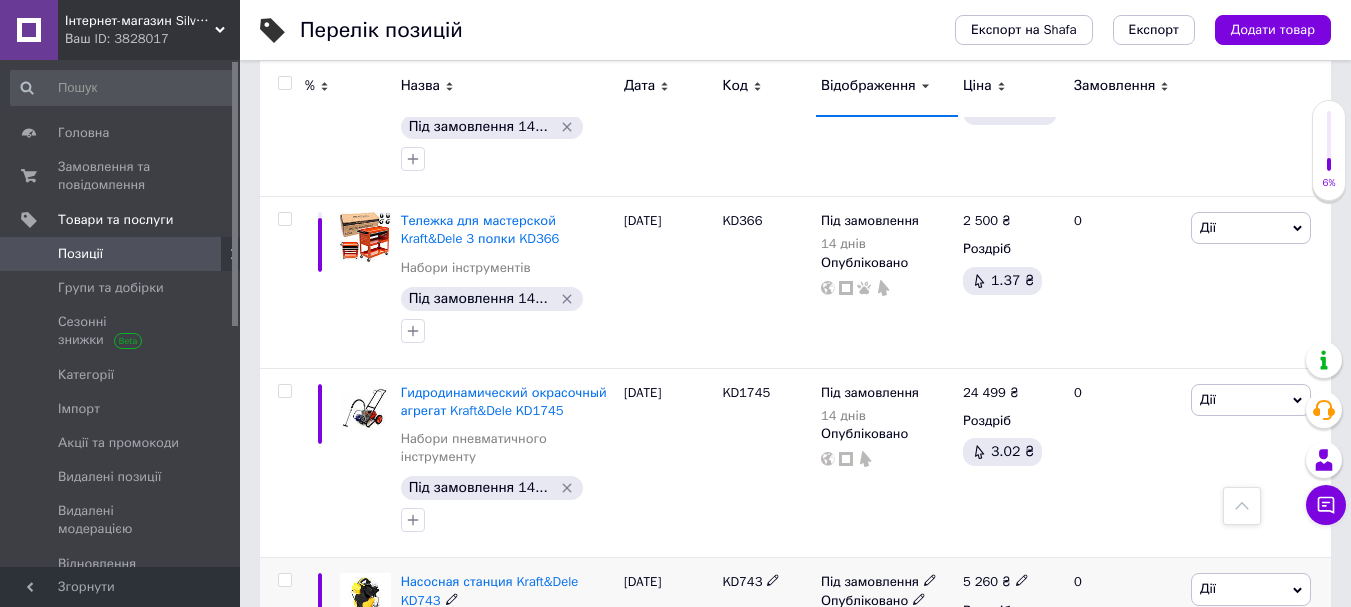 click 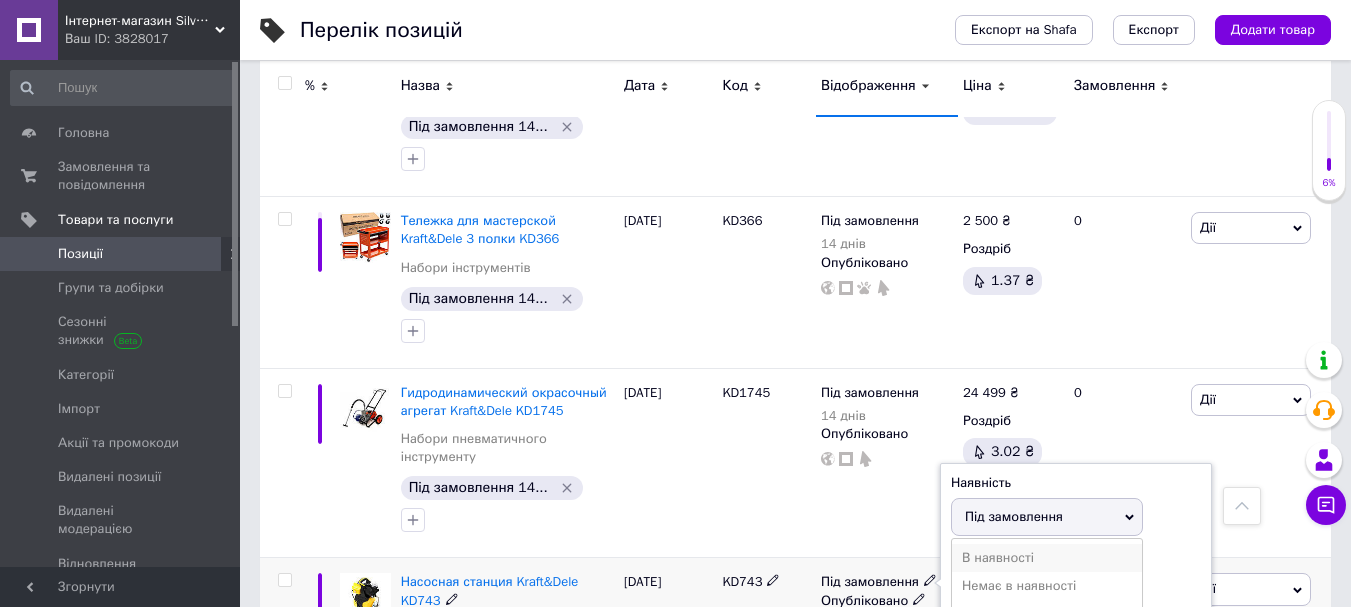 click on "В наявності" at bounding box center (1047, 558) 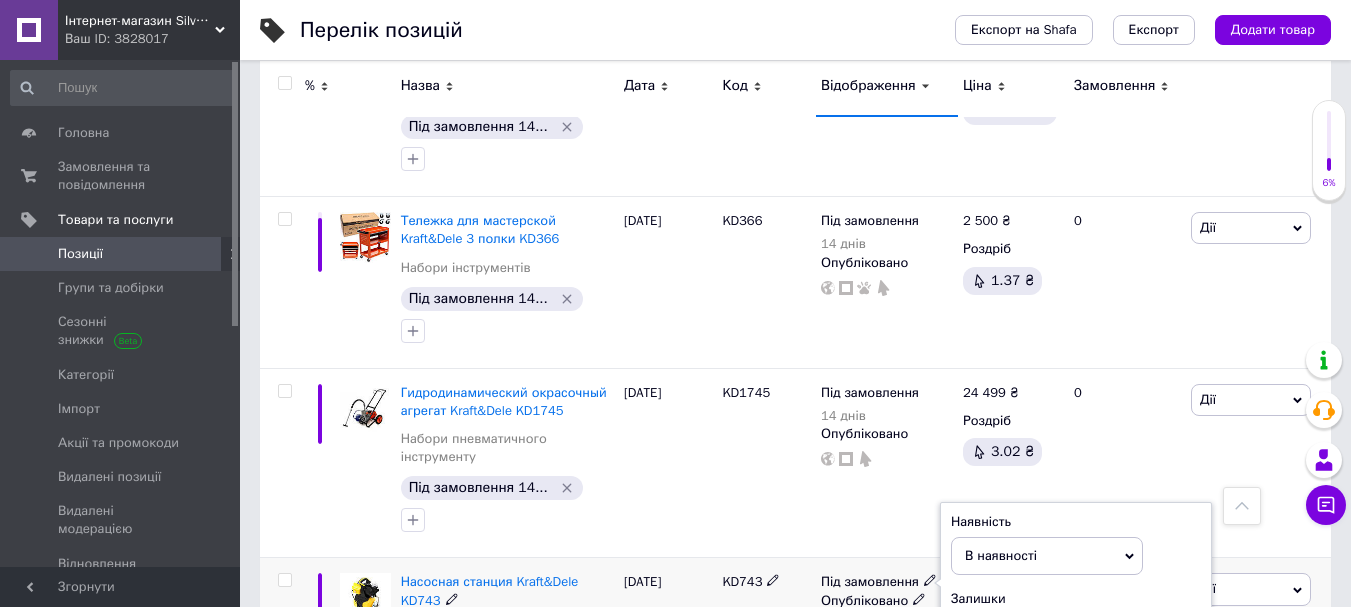 click on "KD743" at bounding box center (766, 644) 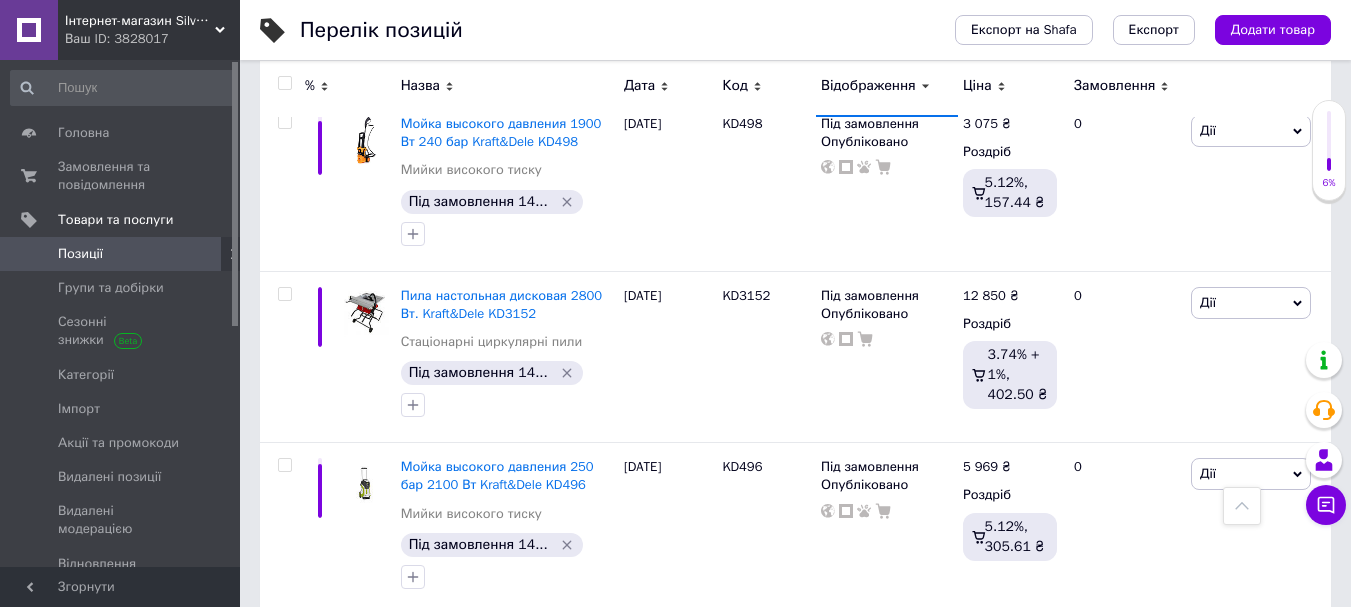 scroll, scrollTop: 4784, scrollLeft: 0, axis: vertical 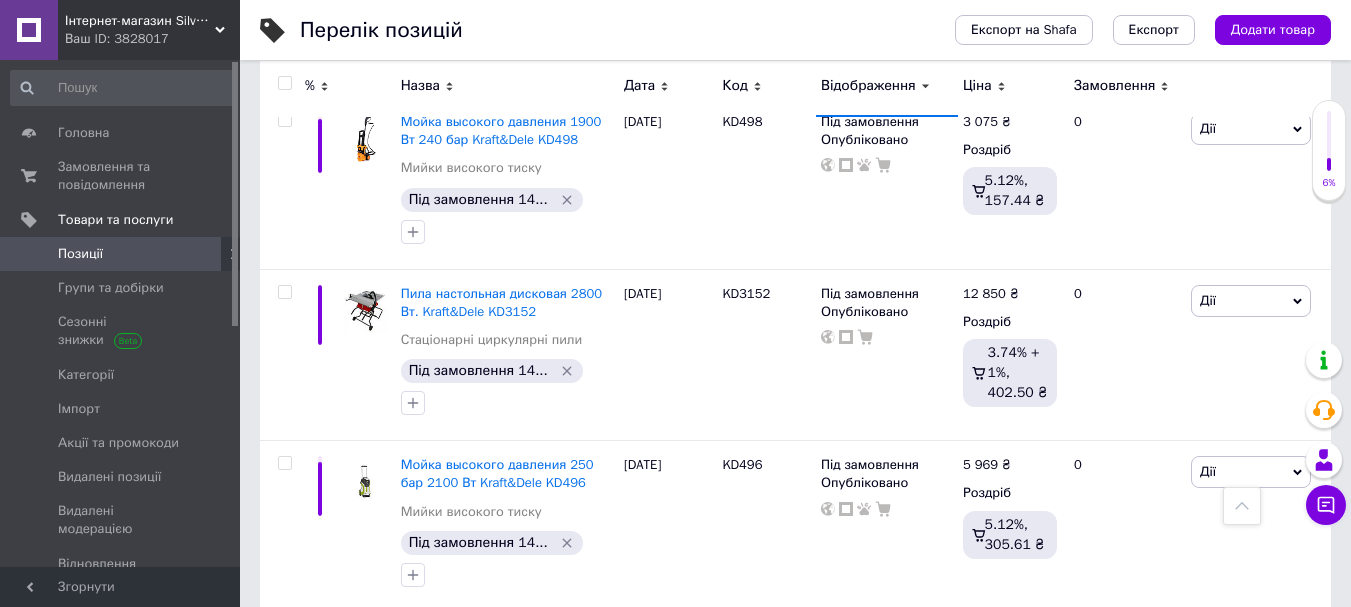 click at bounding box center (832, 1324) 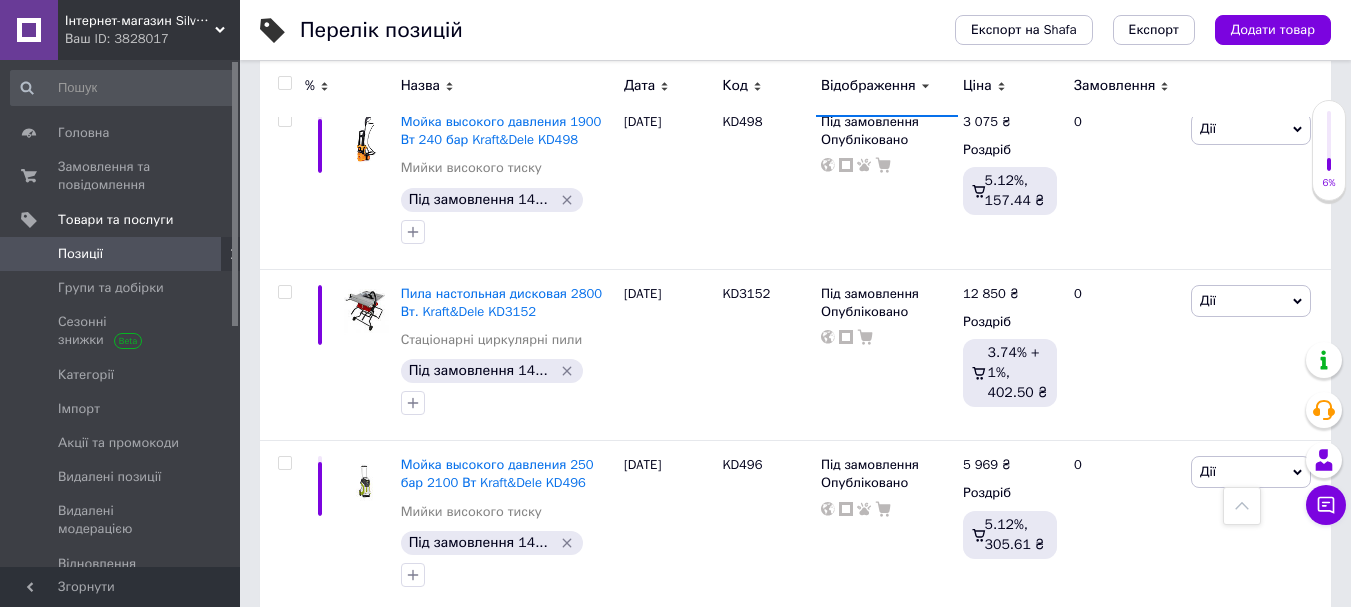 click on "17.06.2025" at bounding box center [668, 1355] 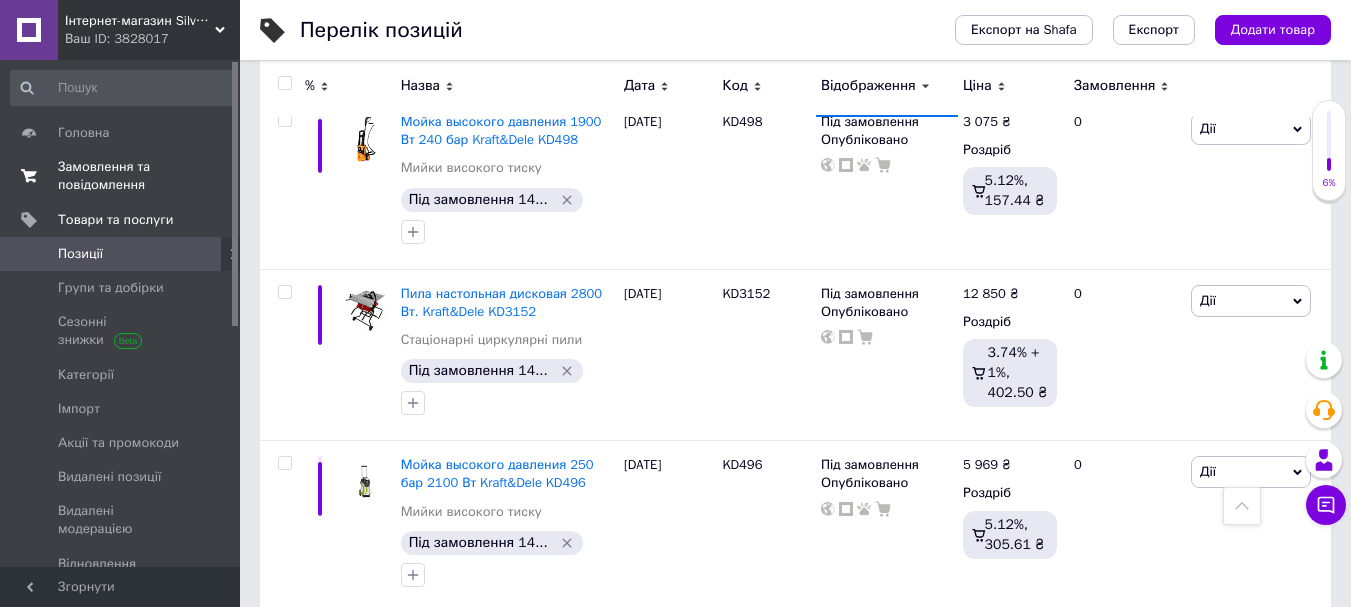 scroll, scrollTop: 4684, scrollLeft: 0, axis: vertical 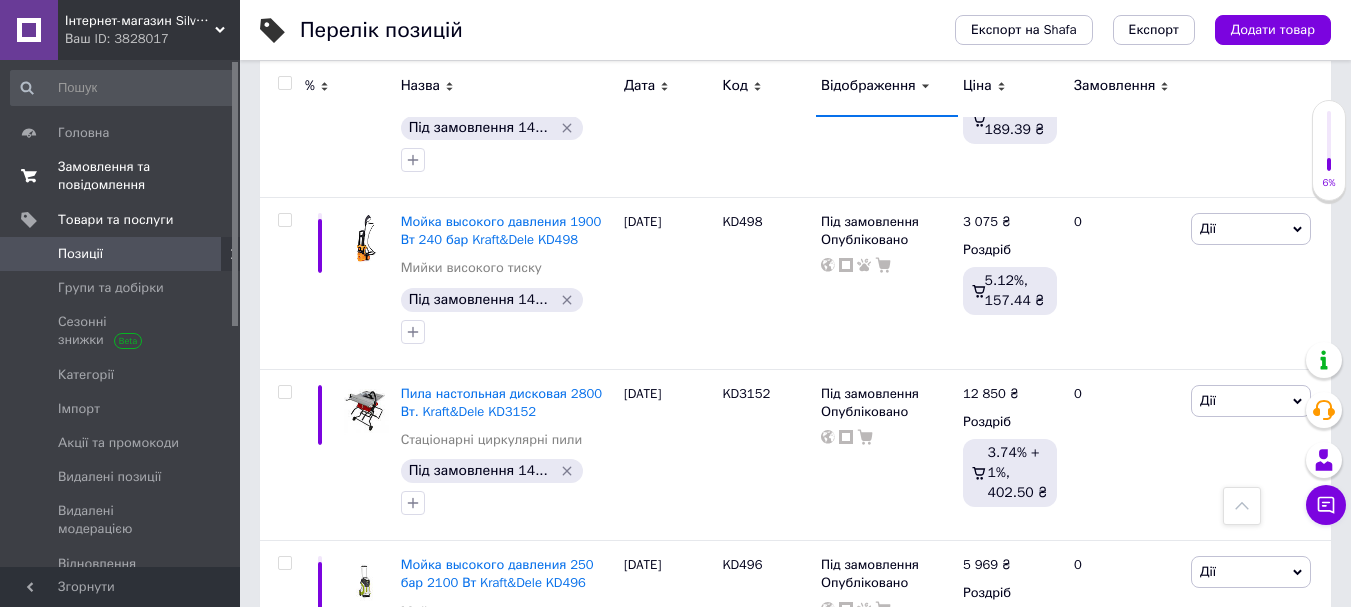 click on "Замовлення та повідомлення" at bounding box center [121, 176] 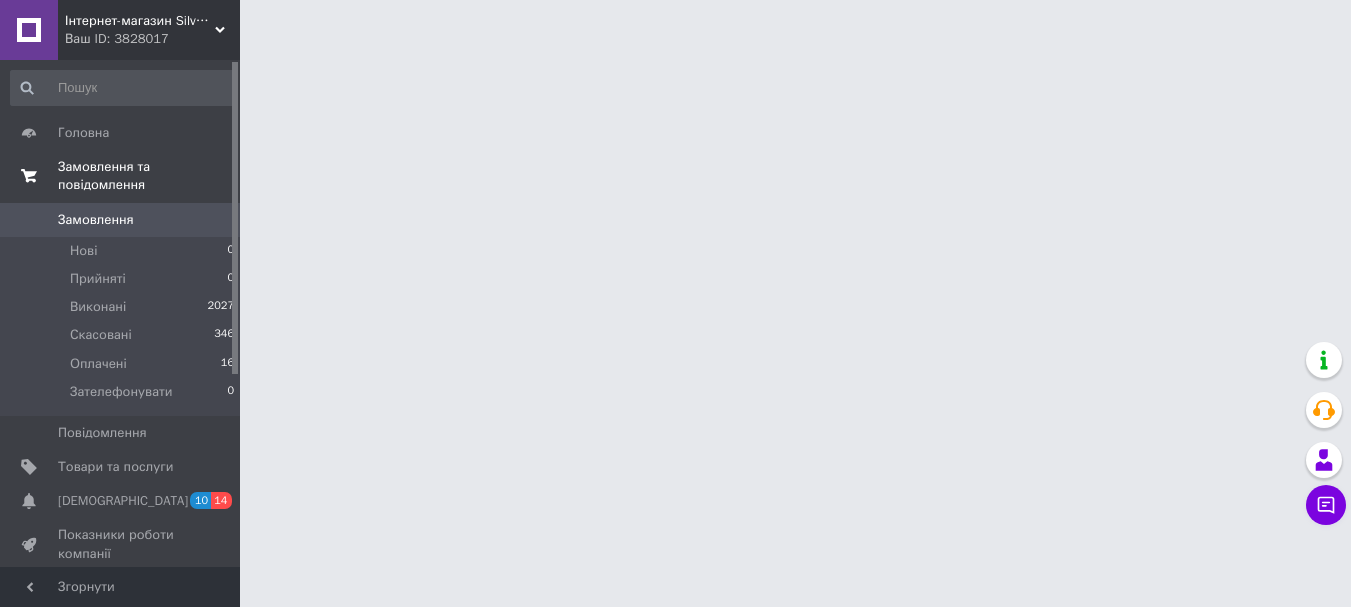 scroll, scrollTop: 0, scrollLeft: 0, axis: both 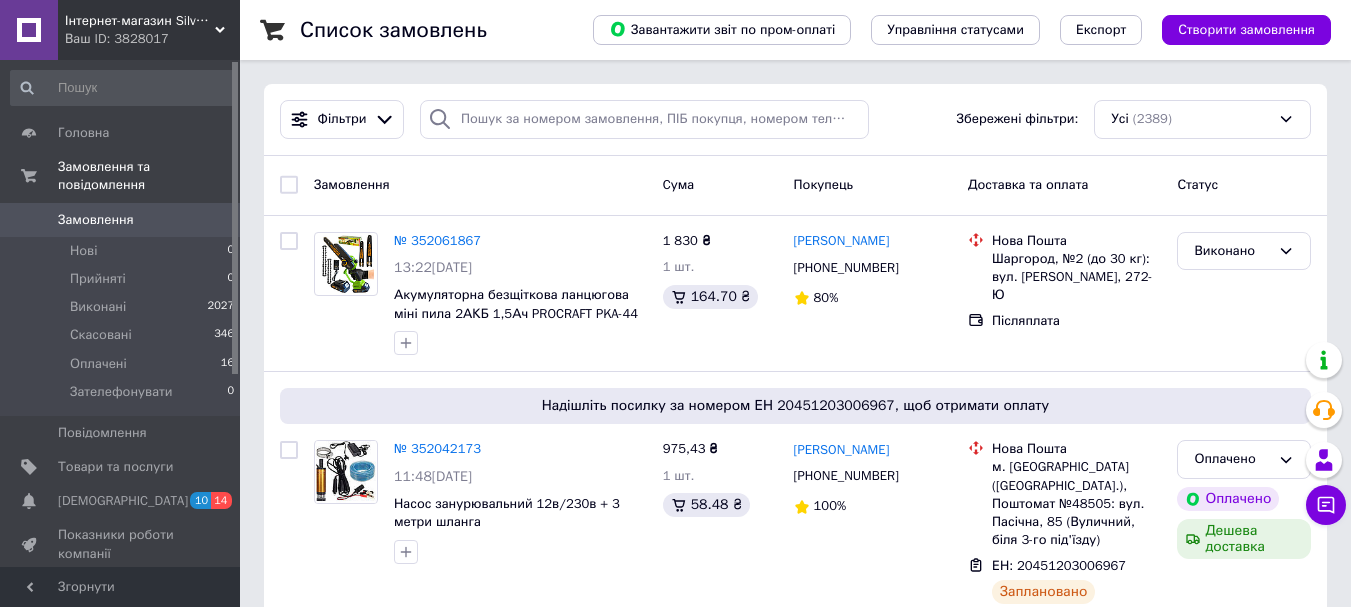 click on "Інтернет-магазин Silvertool" at bounding box center (140, 21) 